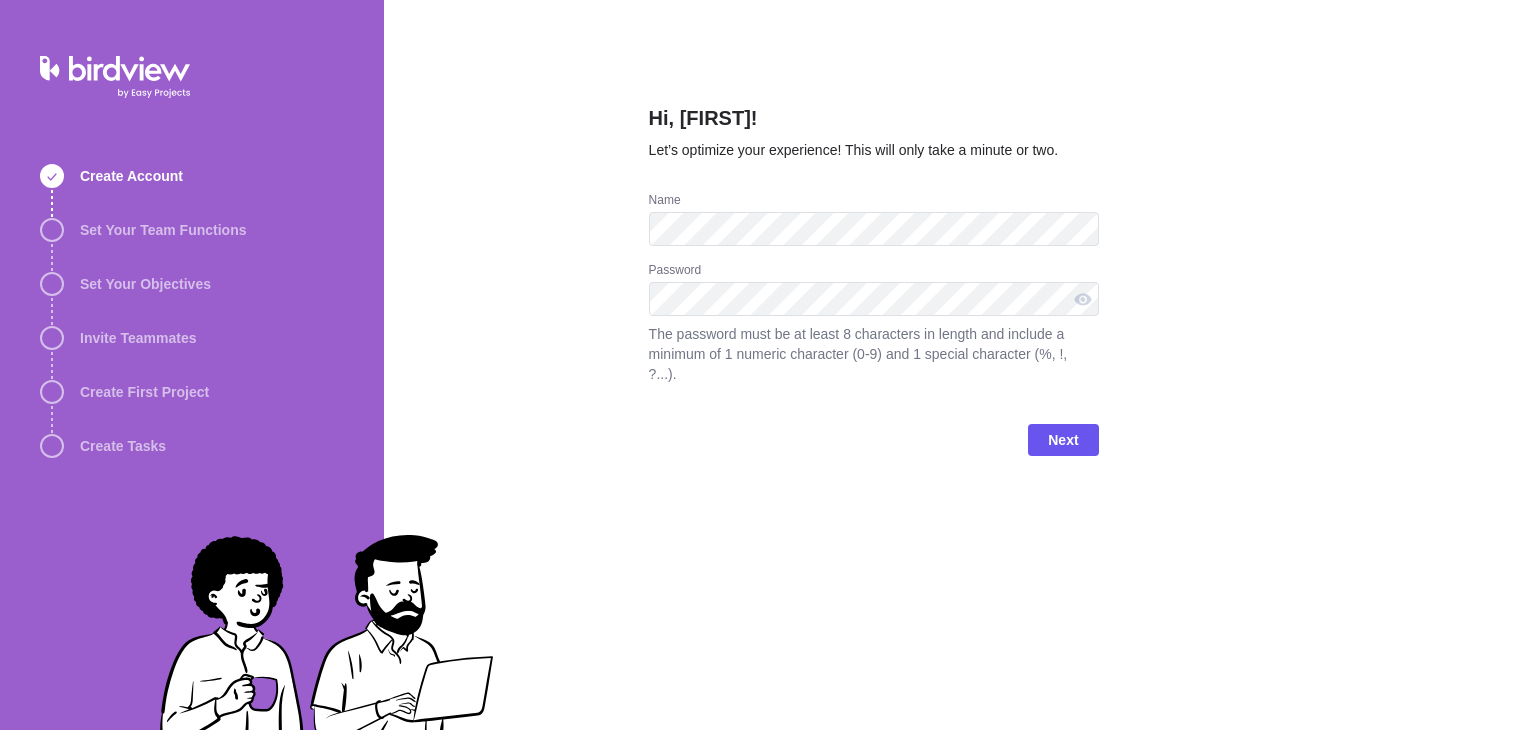 scroll, scrollTop: 0, scrollLeft: 0, axis: both 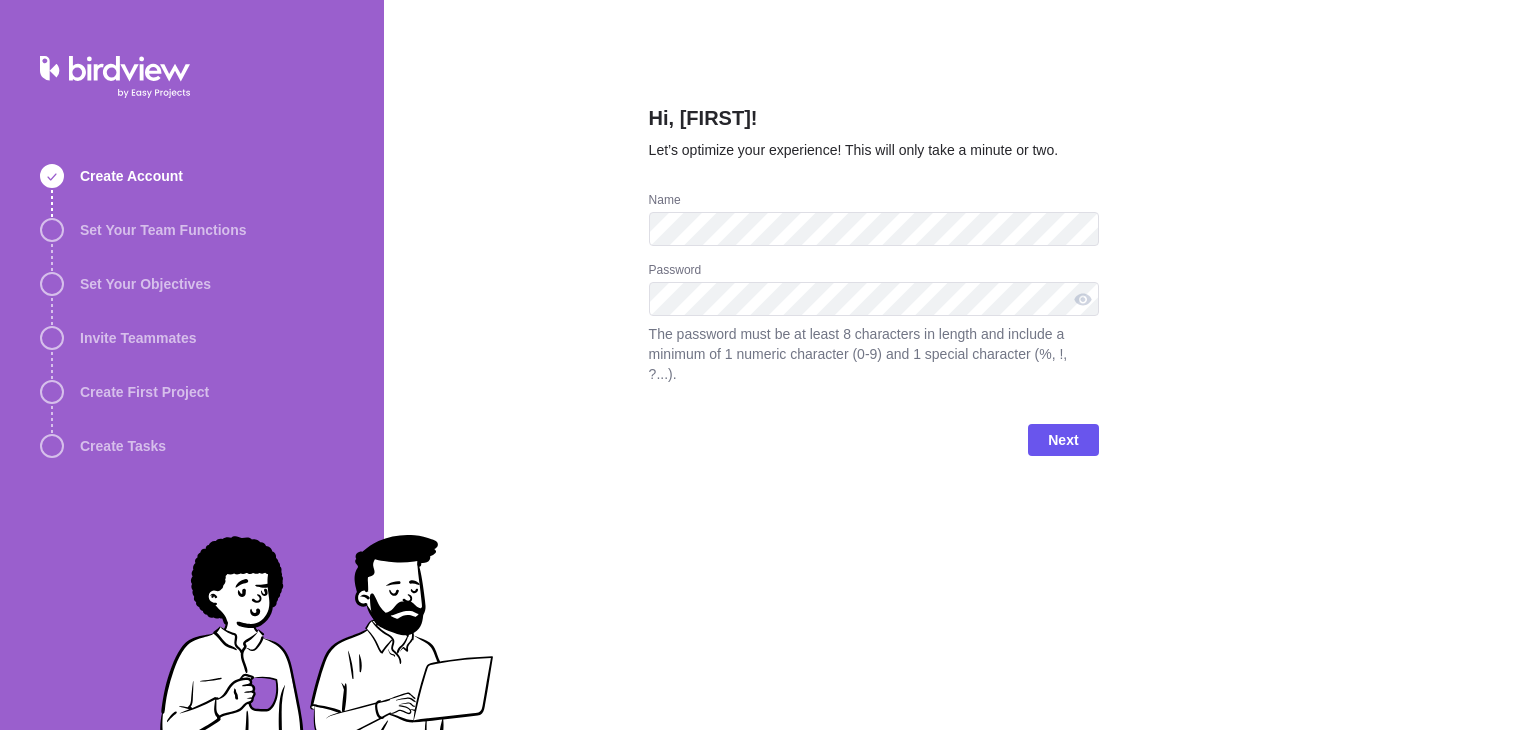 click on "Next" at bounding box center [874, 448] 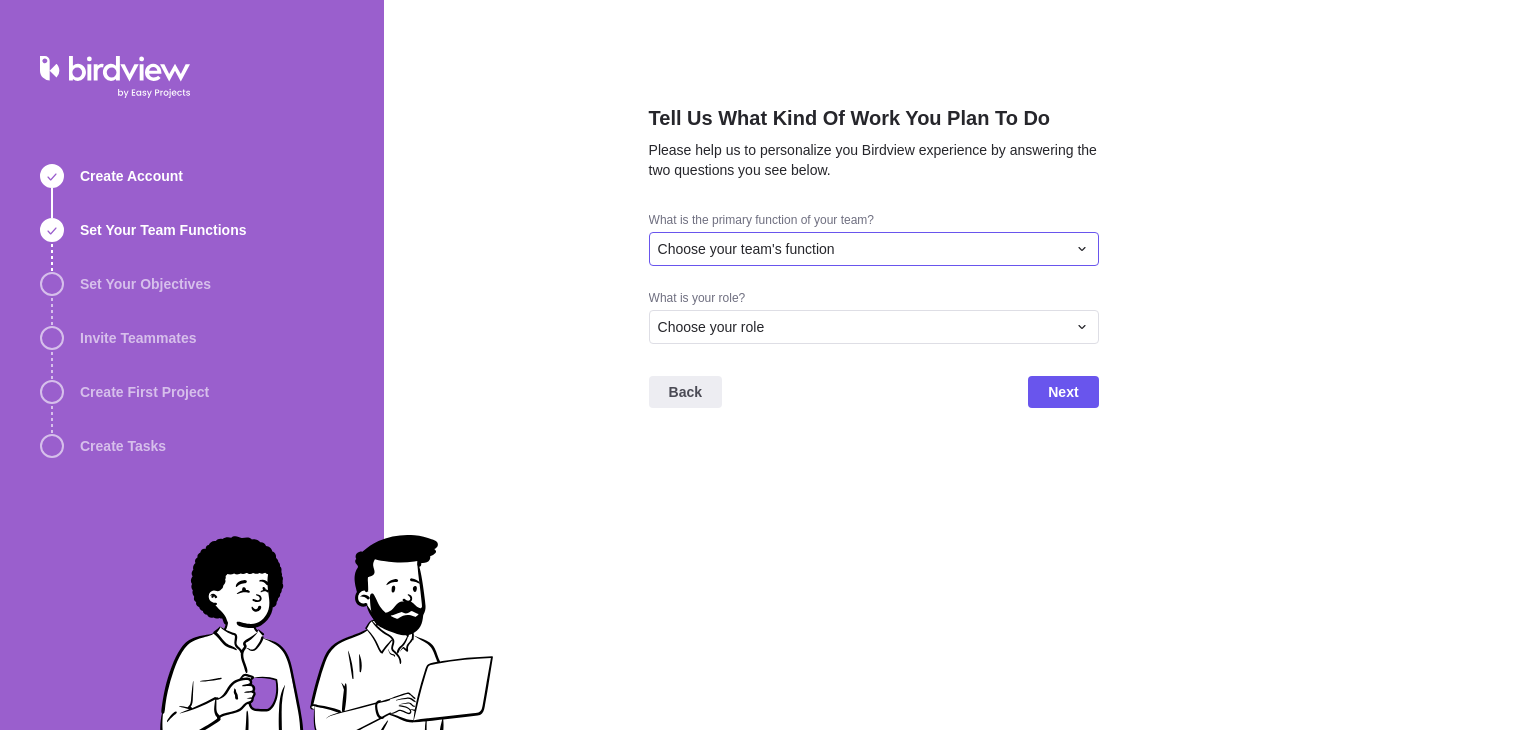 click on "Choose your team's function" at bounding box center (874, 249) 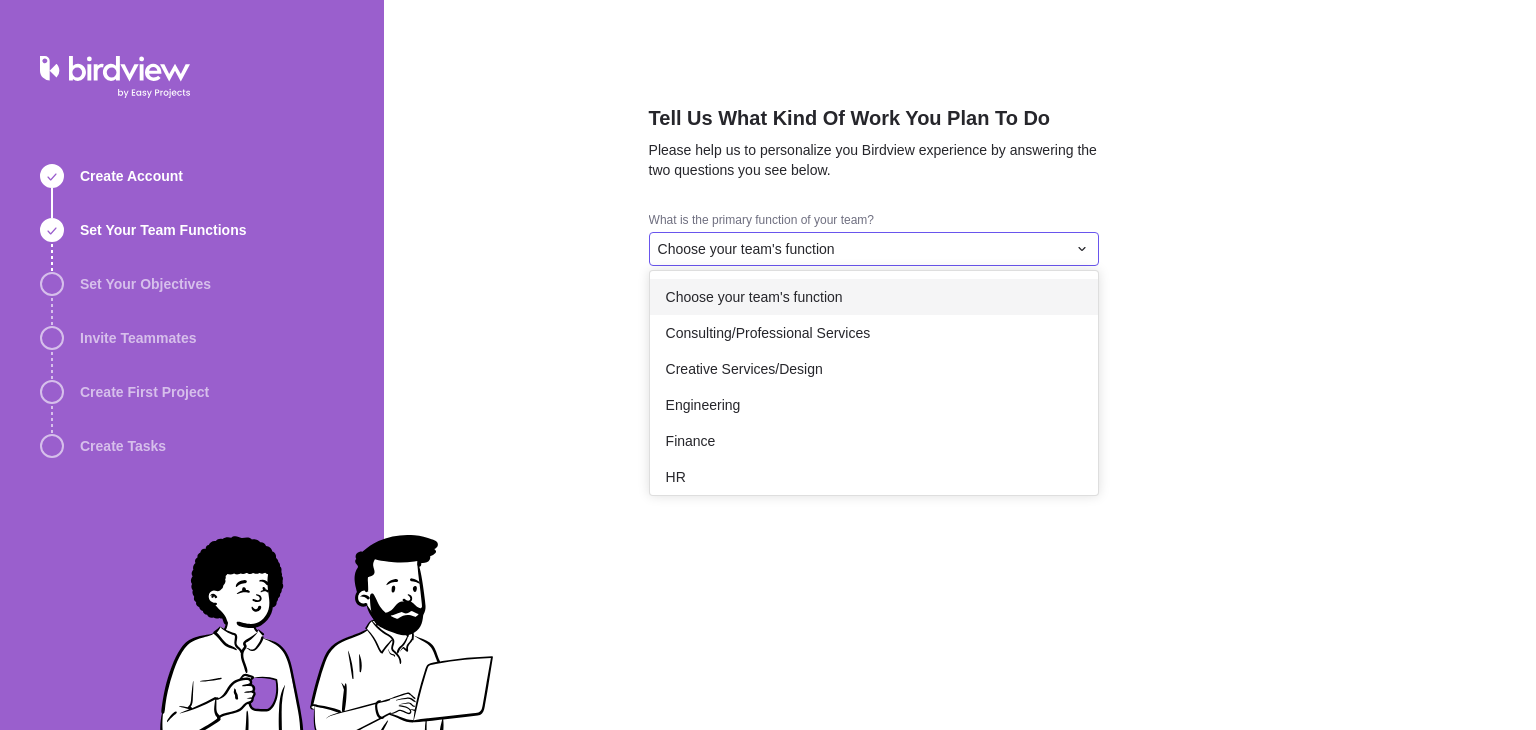 click on "Choose your team's function" at bounding box center [874, 297] 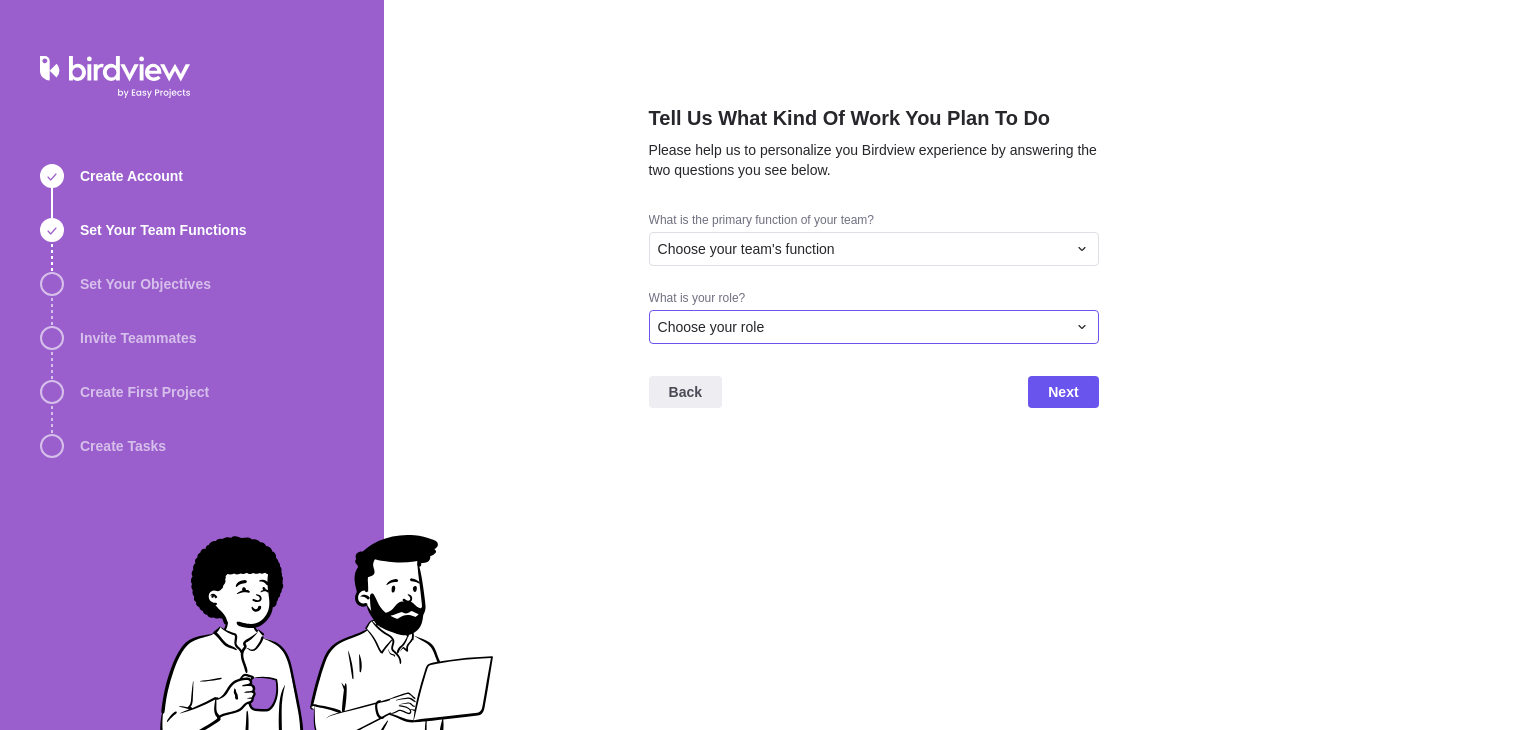 click on "Choose your role" at bounding box center [862, 327] 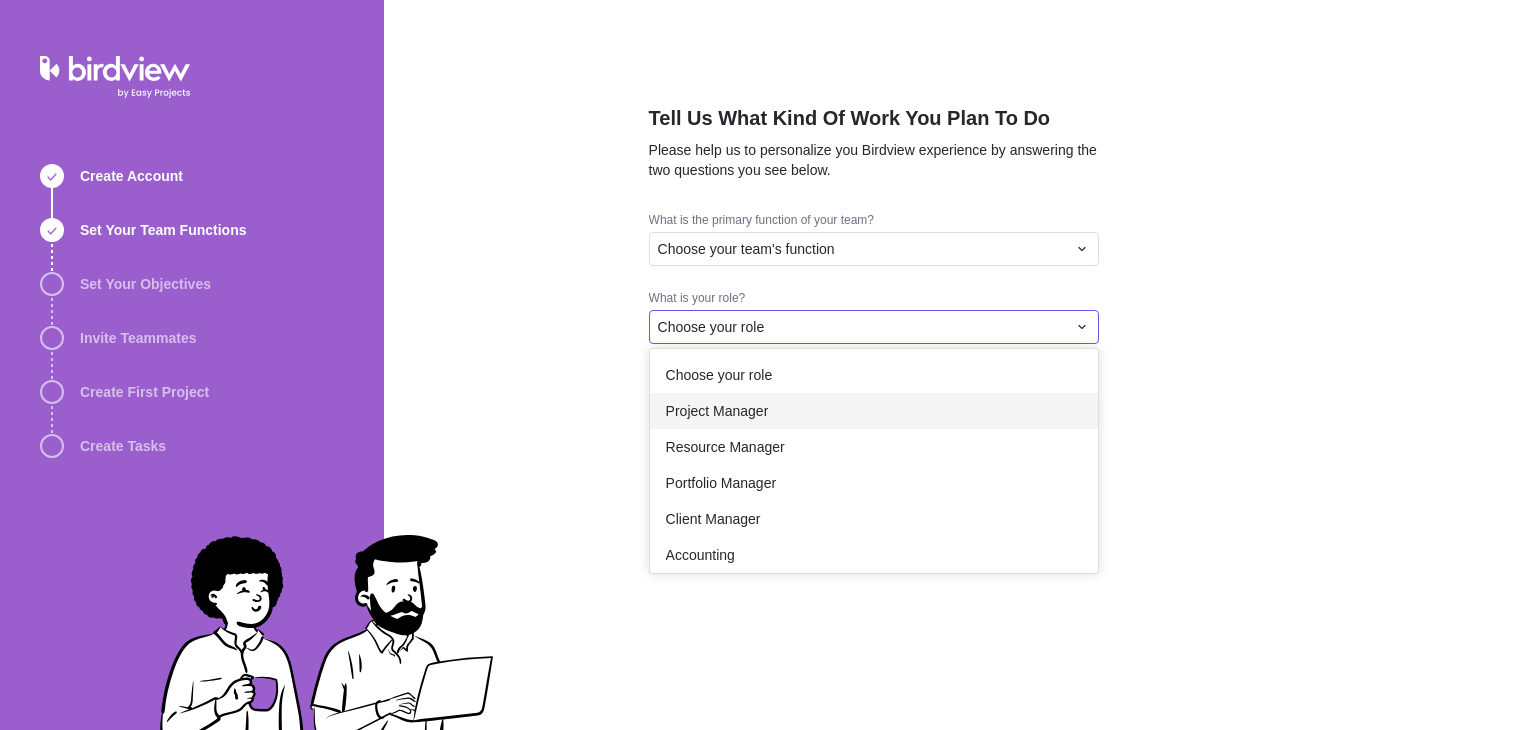 click on "Project Manager" at bounding box center [874, 411] 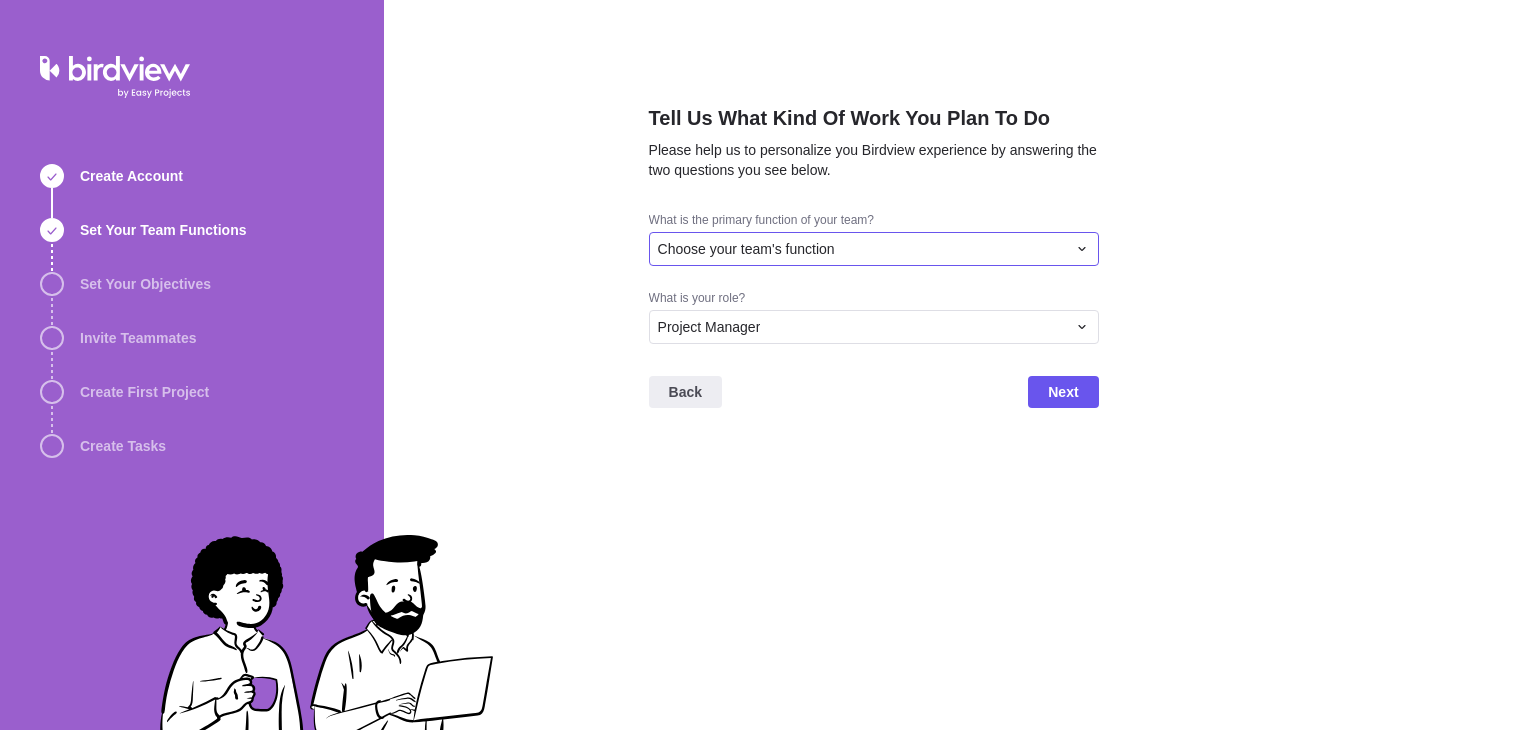click on "Choose your team's function" at bounding box center [862, 249] 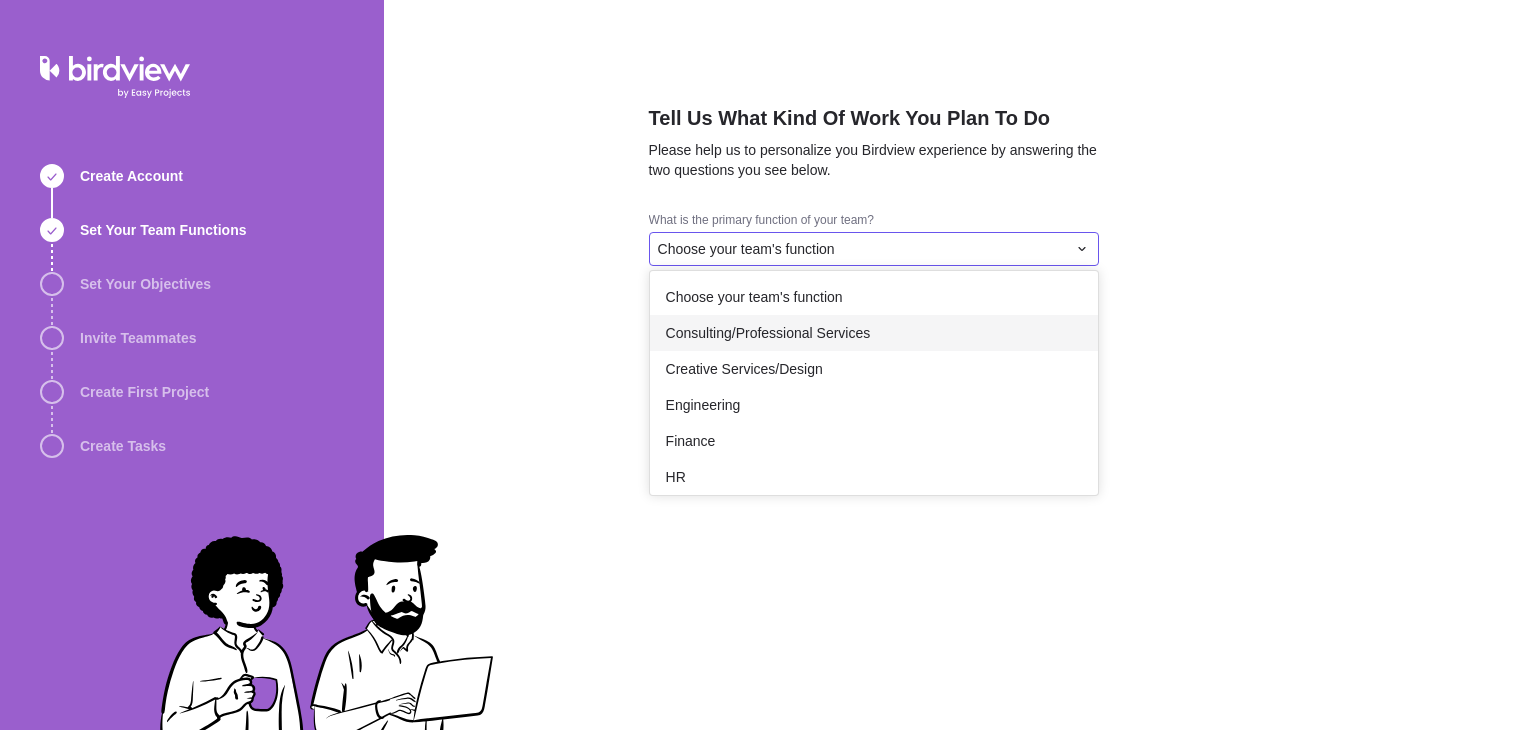 click on "Consulting/Professional Services" at bounding box center [874, 333] 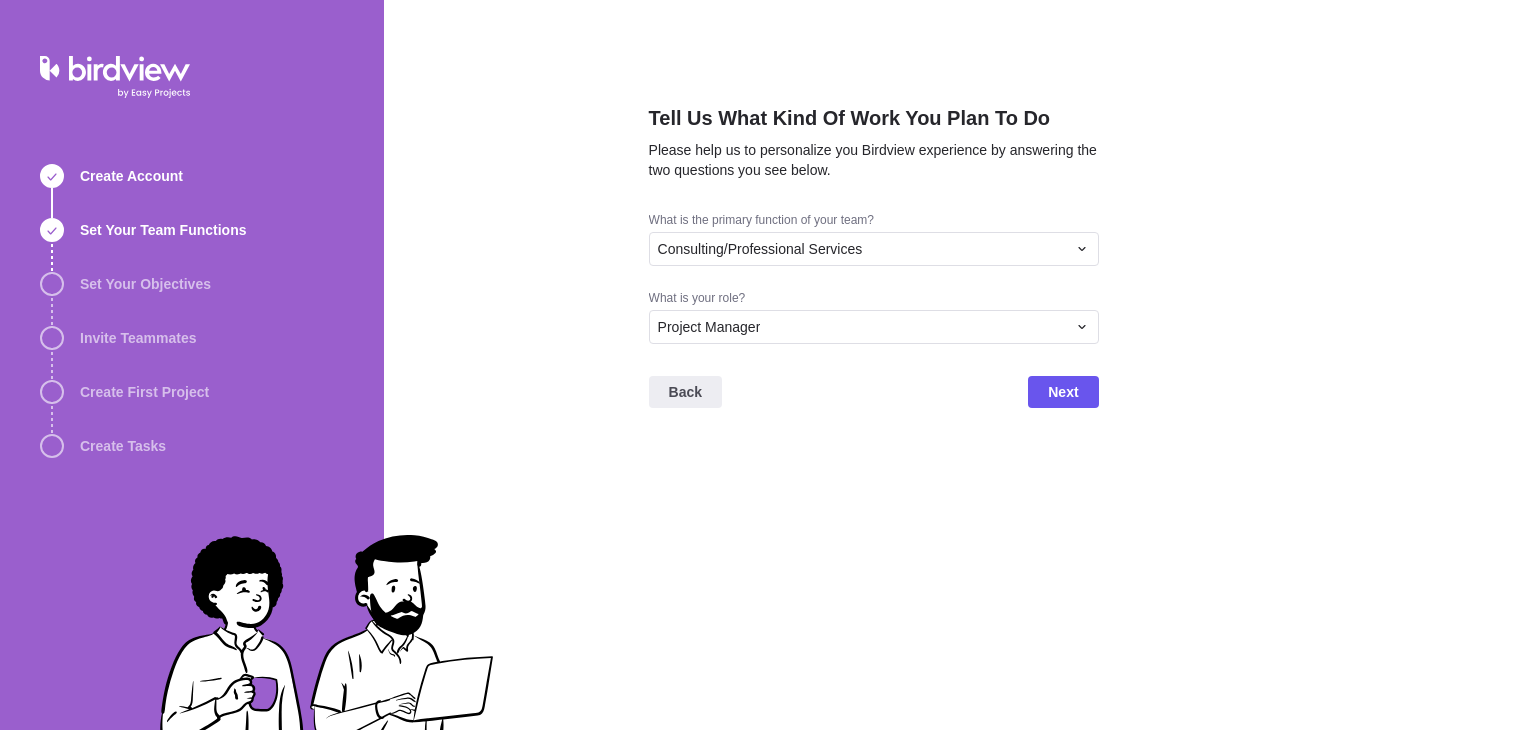 click on "Next" at bounding box center [1063, 392] 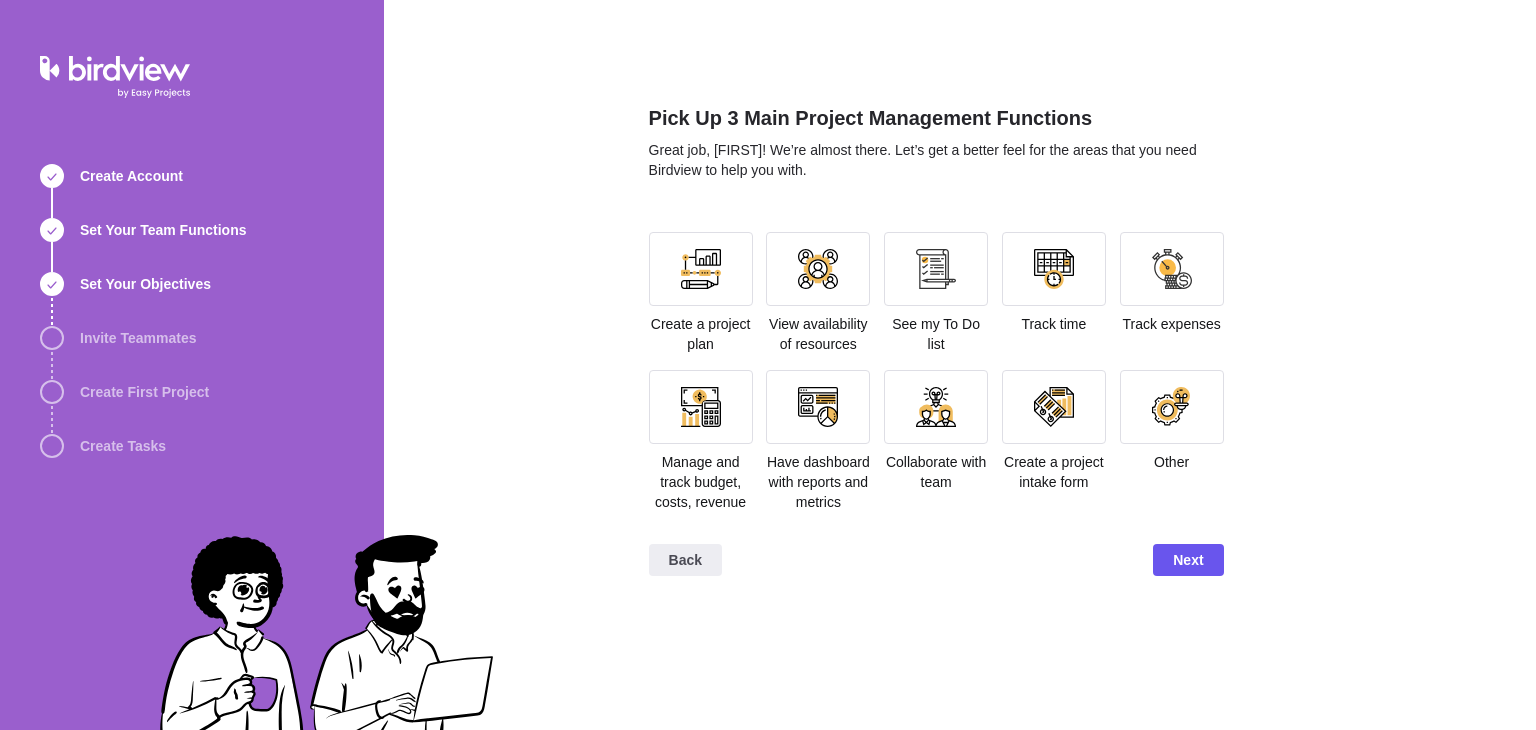 click at bounding box center (1054, 269) 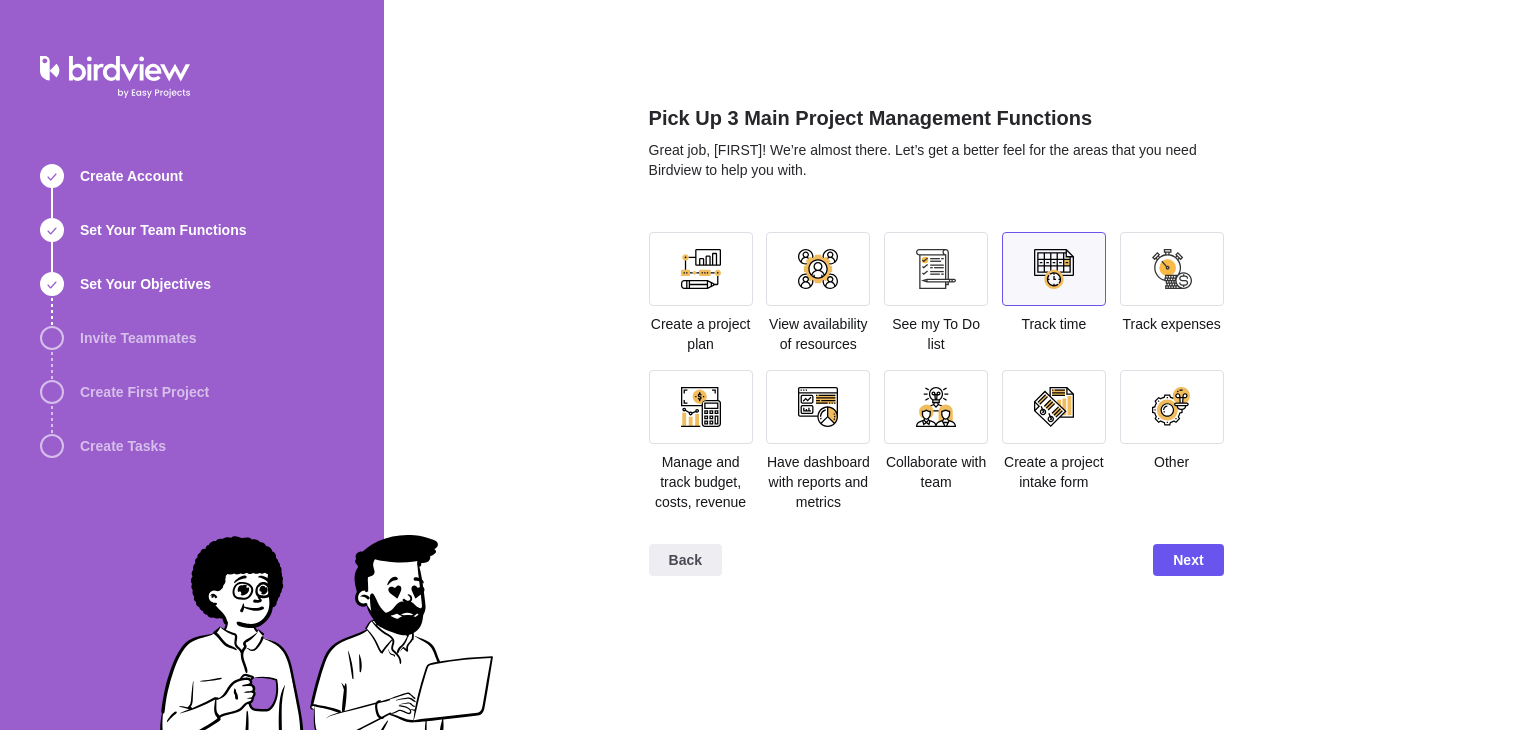 click at bounding box center (1172, 269) 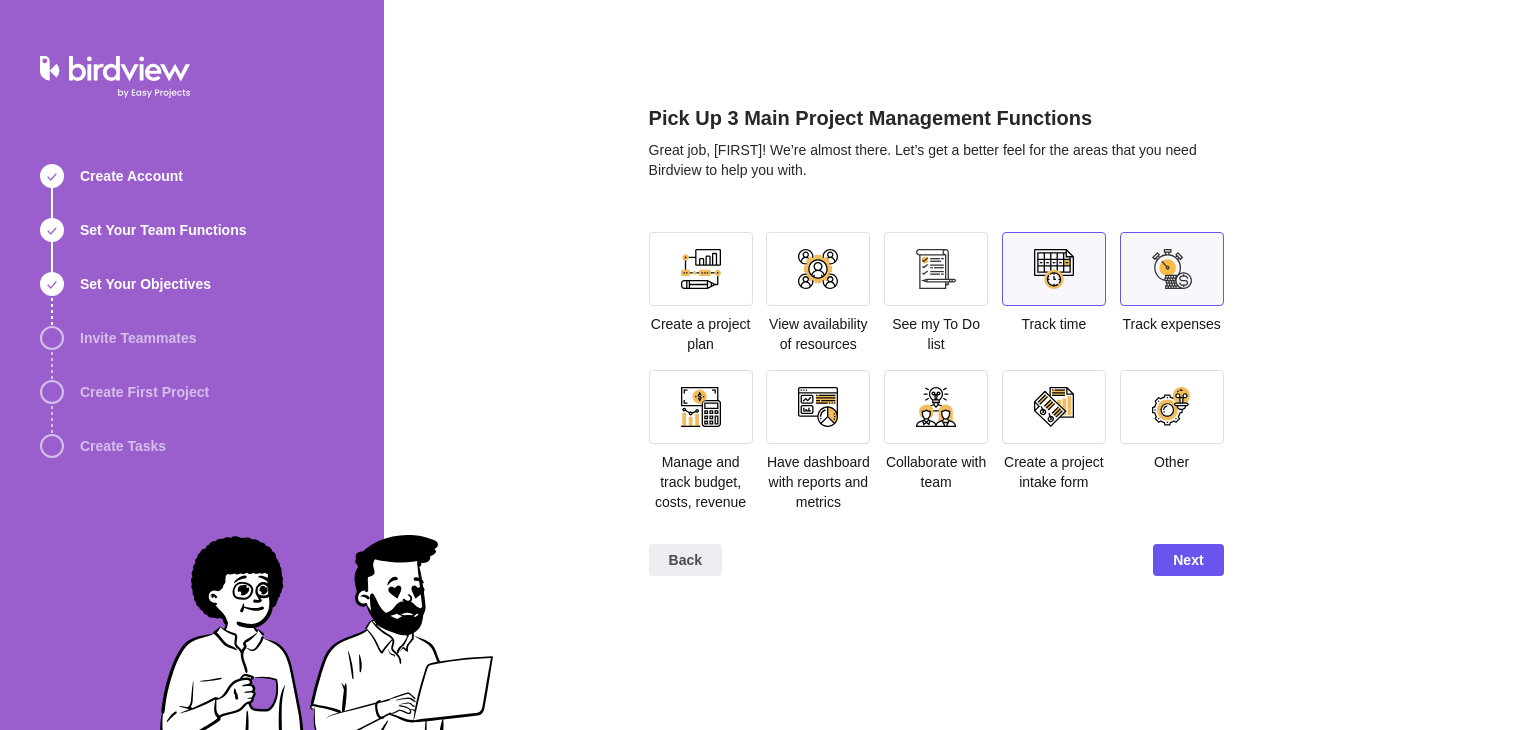 click at bounding box center (701, 269) 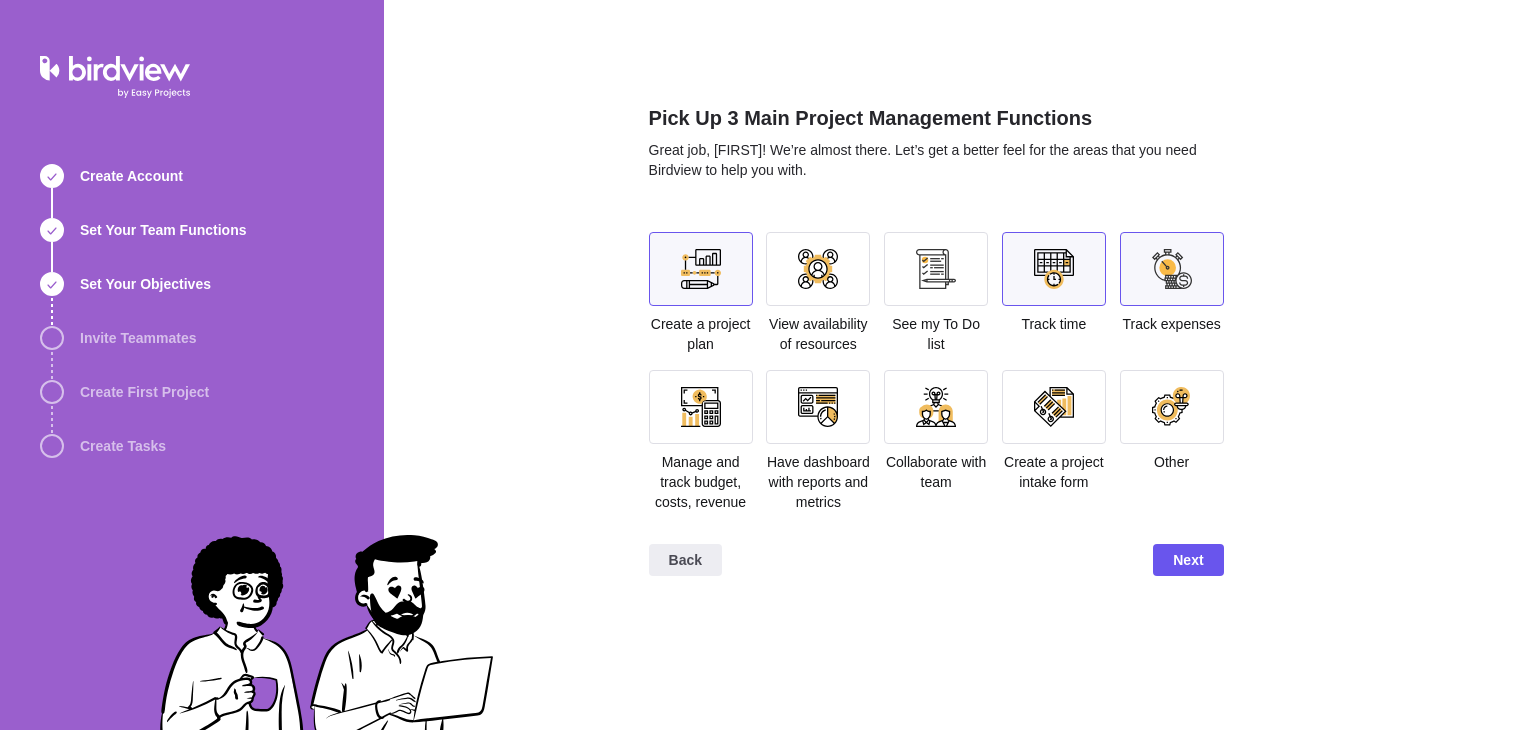 click on "Next" at bounding box center [1188, 560] 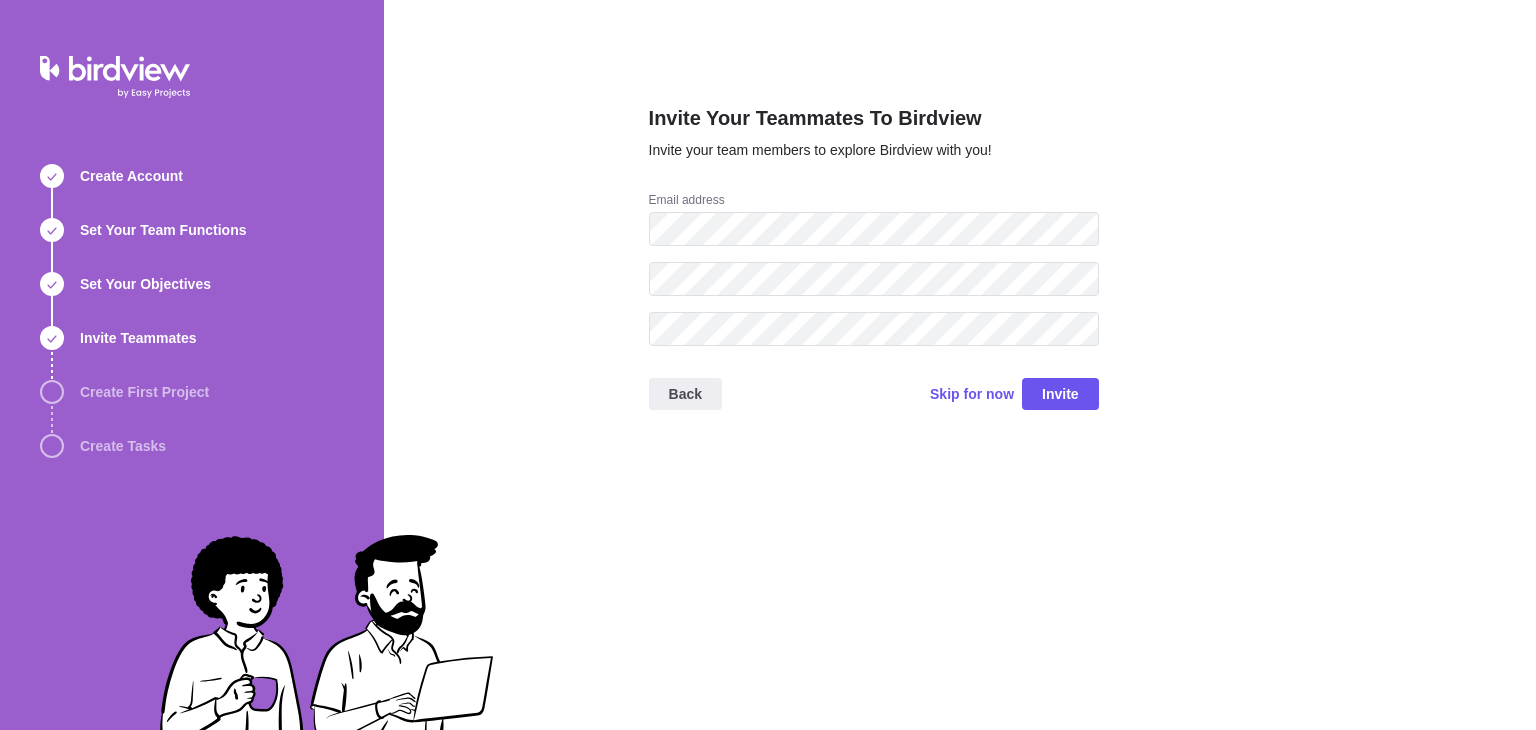 click on "Skip for now" at bounding box center [972, 394] 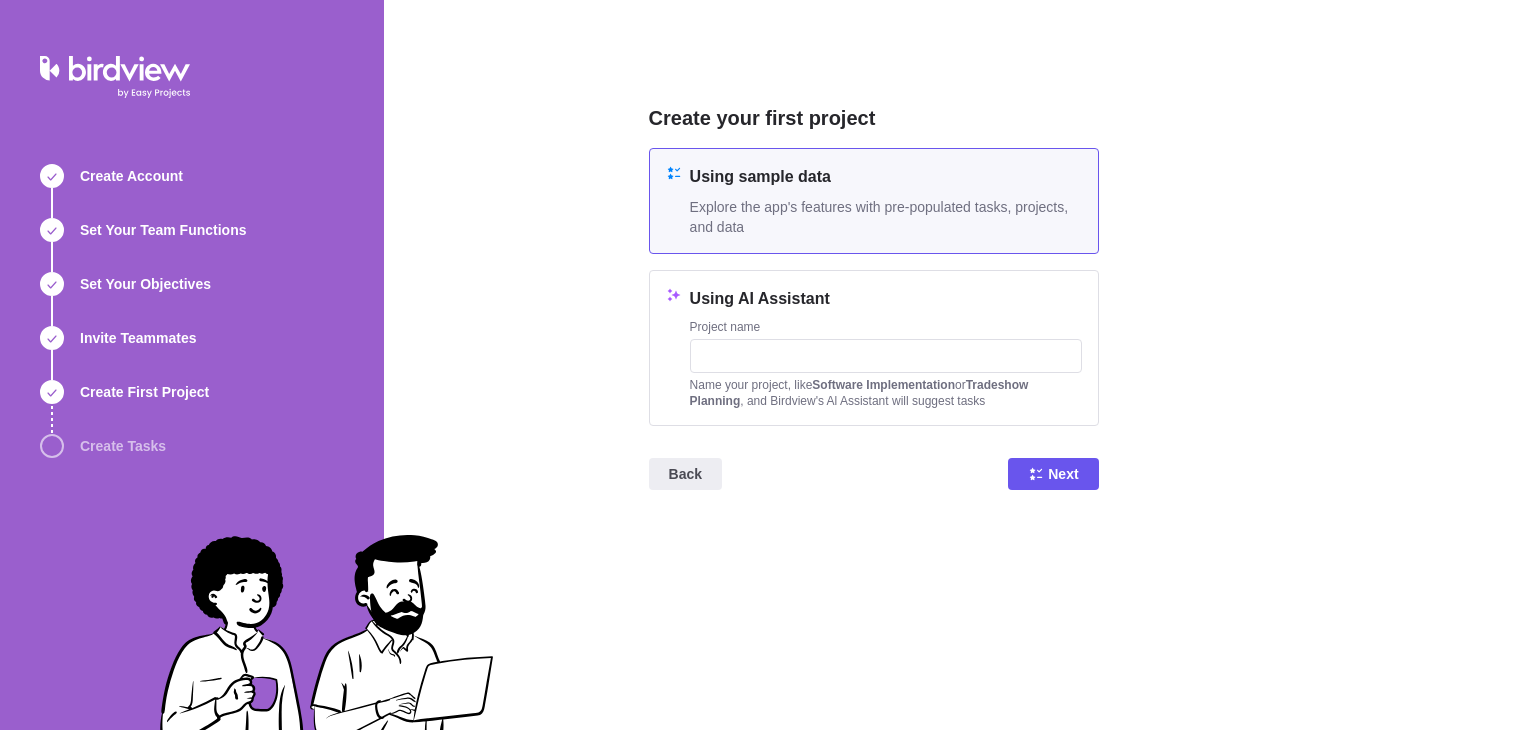 click 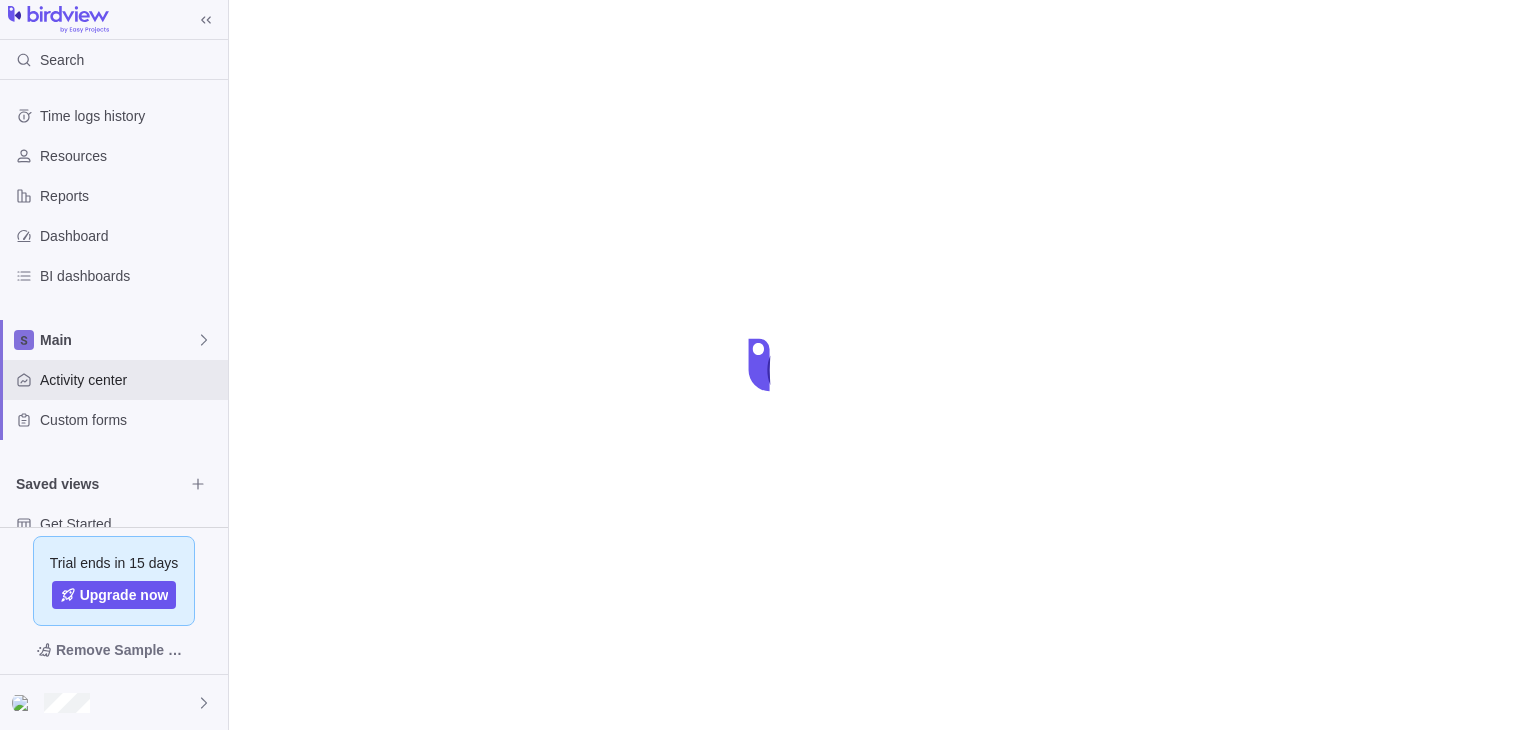 scroll, scrollTop: 0, scrollLeft: 0, axis: both 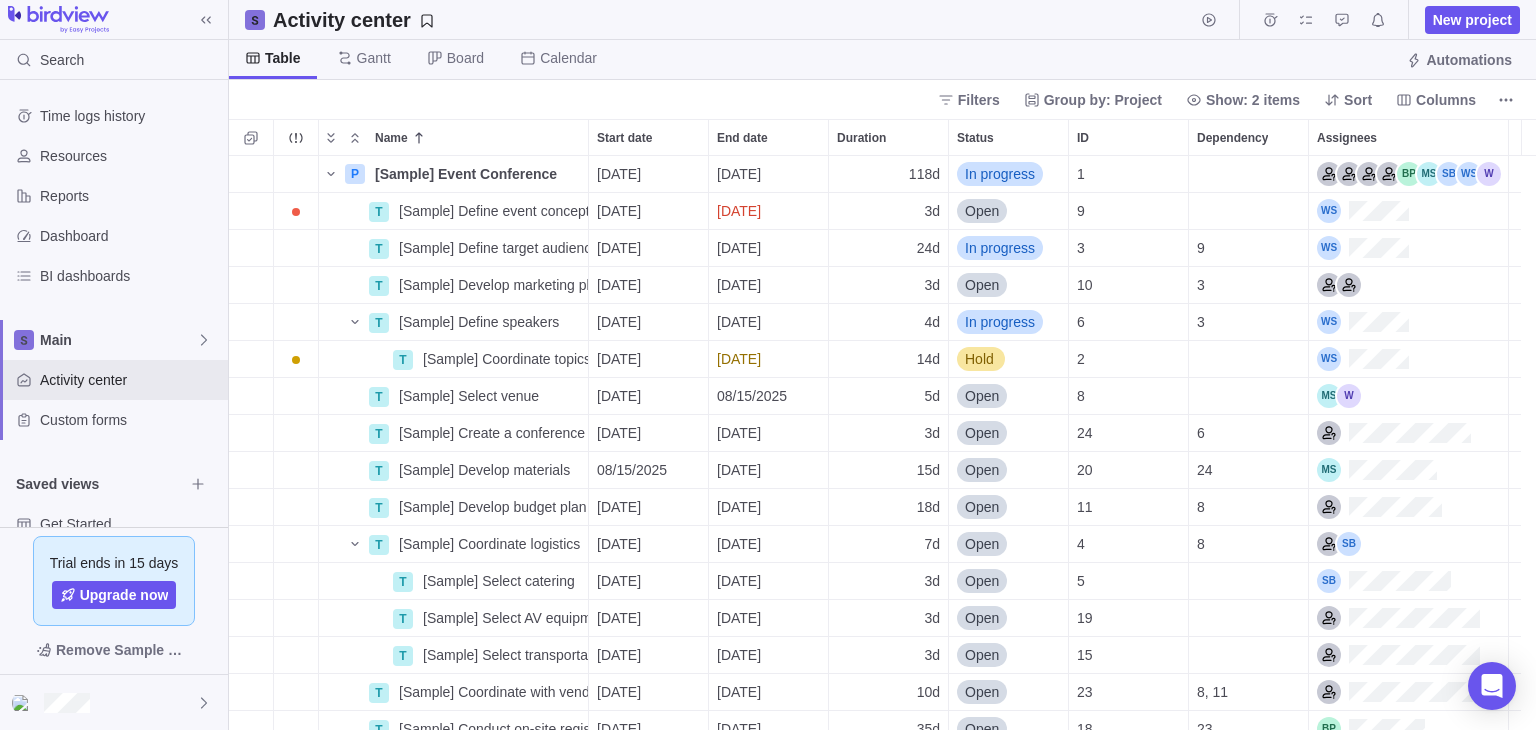 click at bounding box center [114, 702] 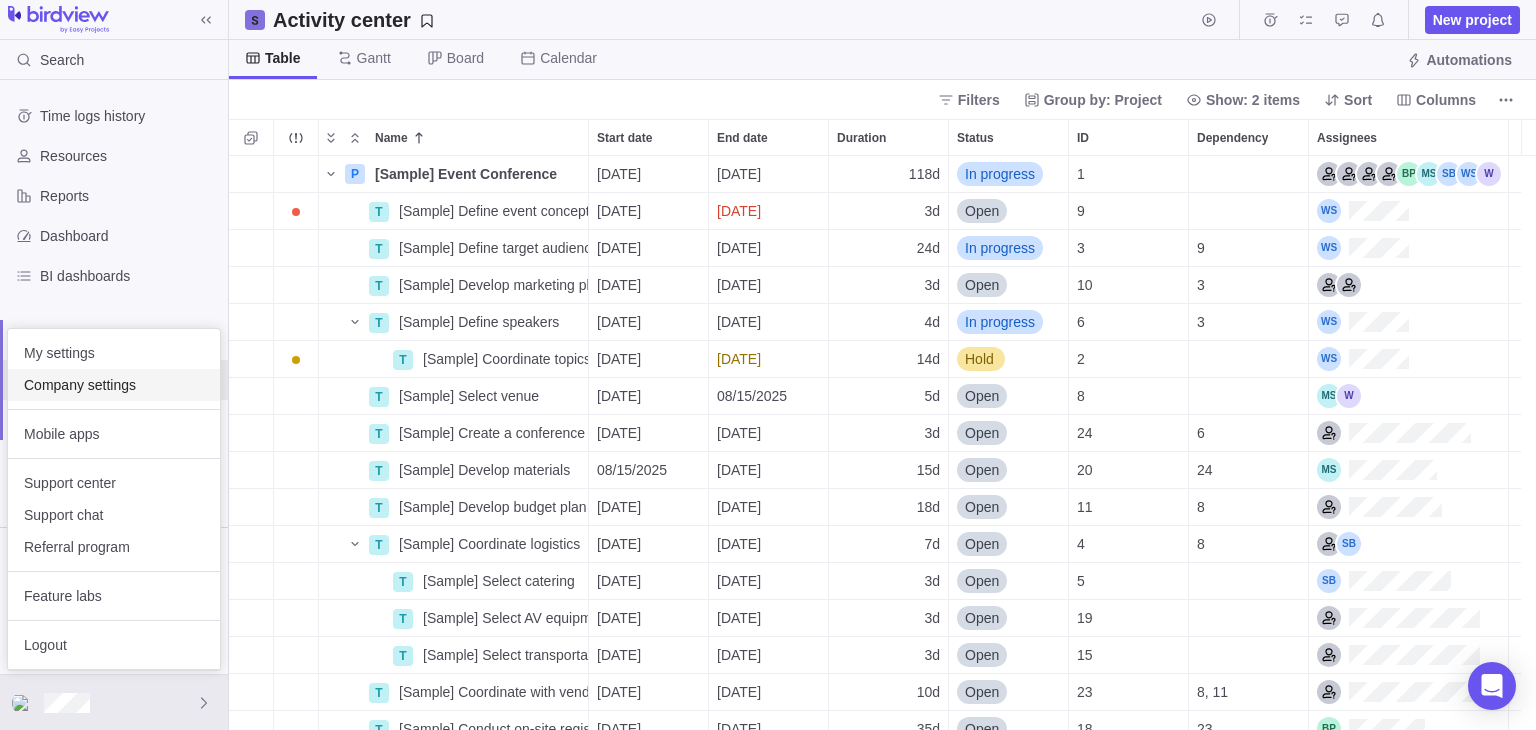 click on "Company settings" at bounding box center [114, 385] 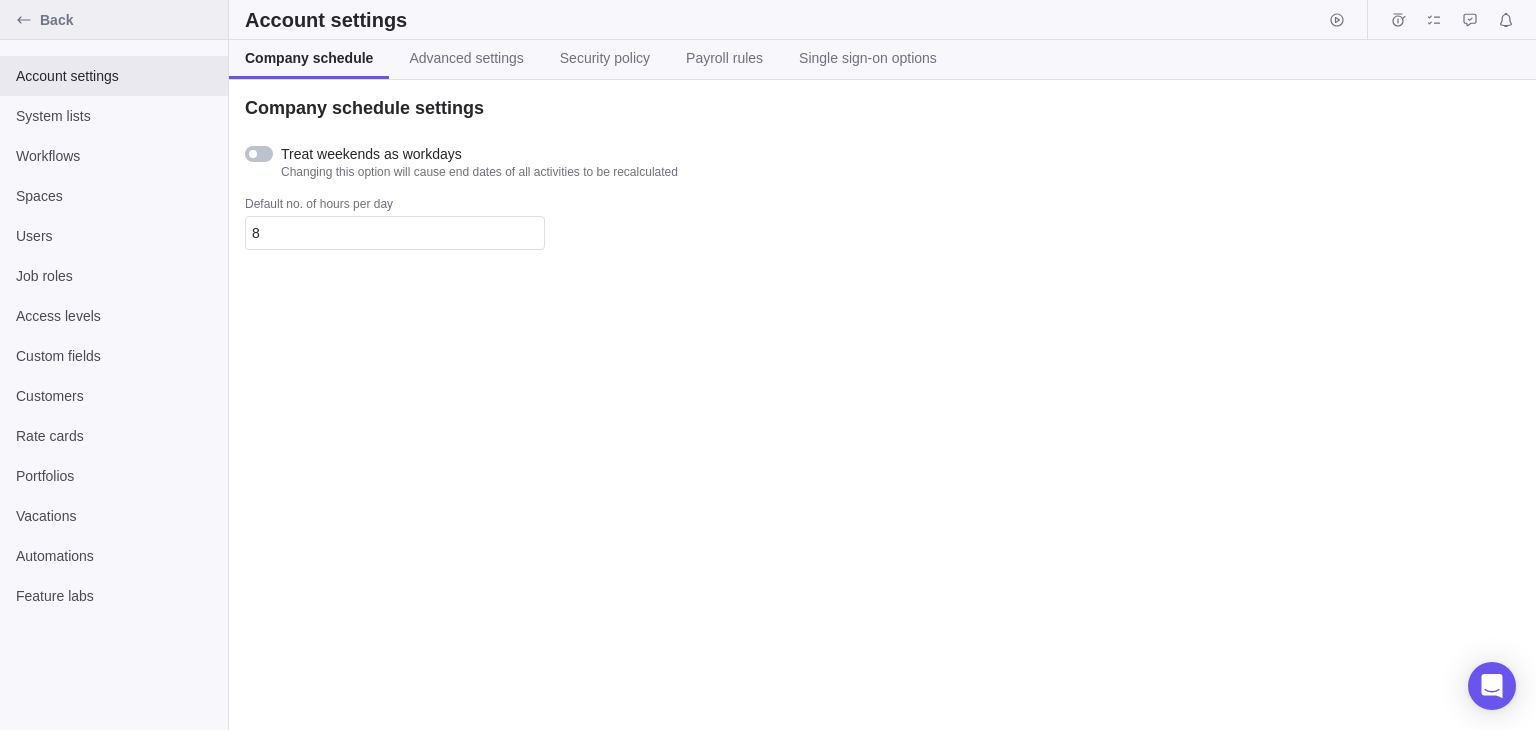 click on "Back" at bounding box center (114, 20) 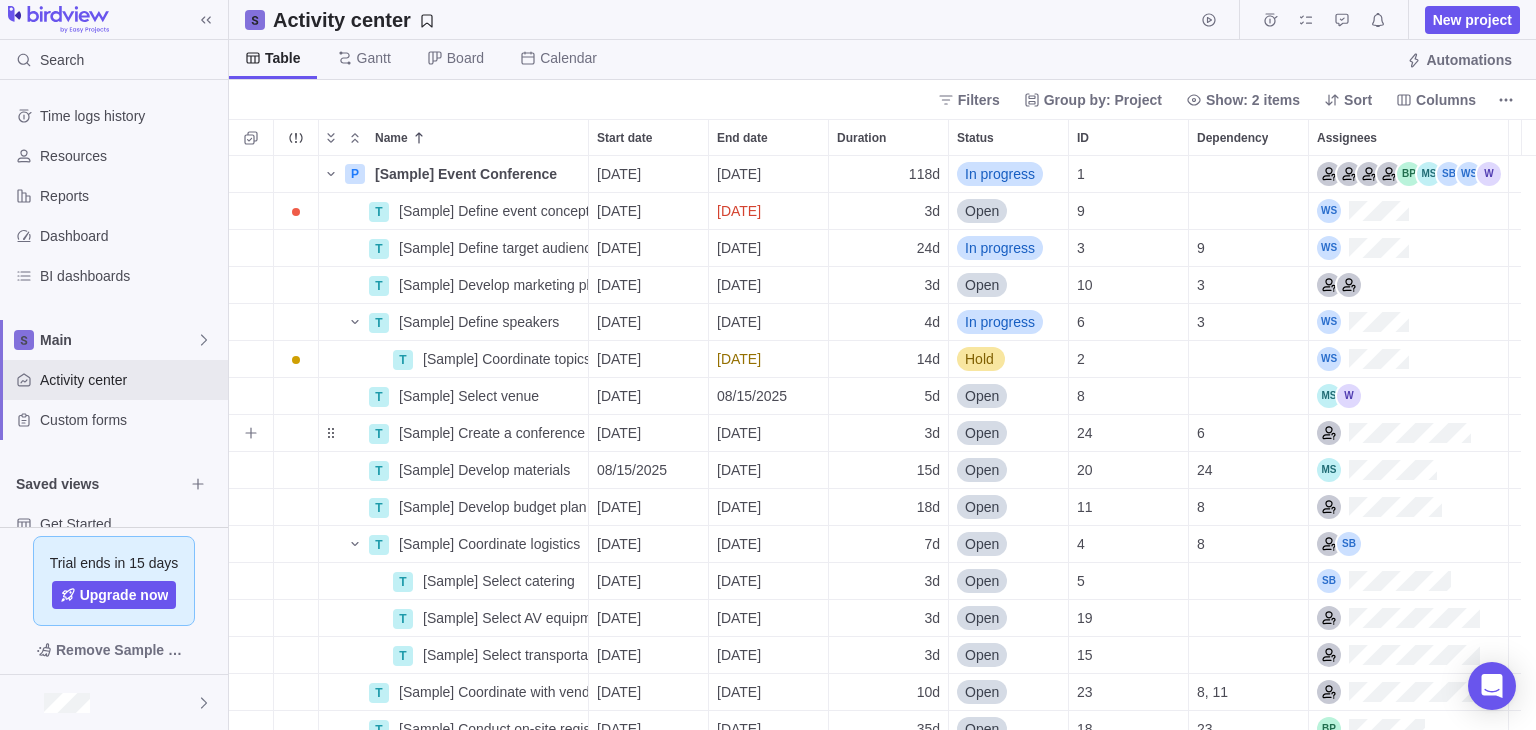 scroll, scrollTop: 16, scrollLeft: 16, axis: both 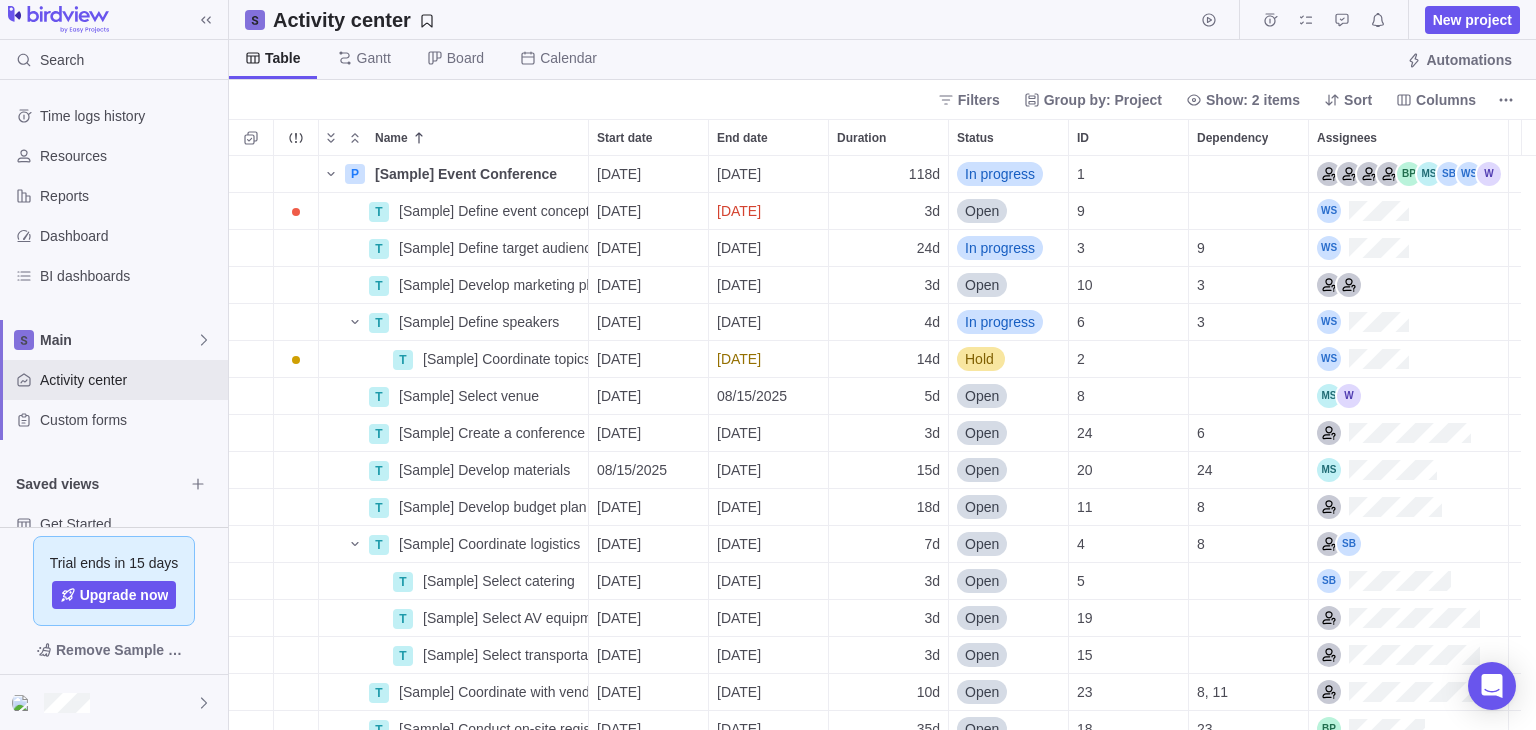 click on "Open" at bounding box center (1008, 692) 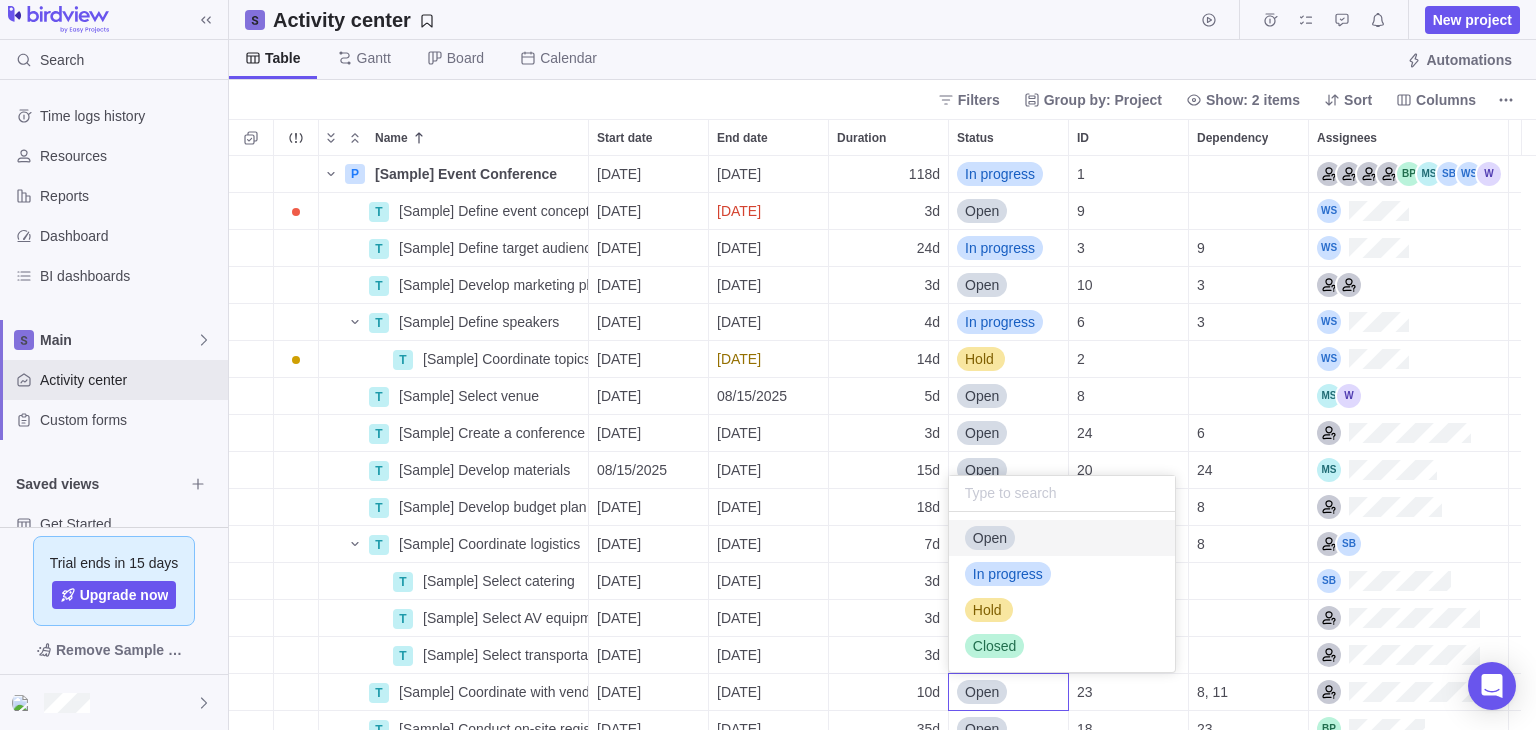 click on "Search Time logs history Resources Reports Dashboard BI dashboards Main Activity center Custom forms Saved views Get Started Upcoming Milestones Trial ends in 15 days Upgrade now Remove Sample Data Activity center New project Table Gantt Board Calendar Automations Filters Group by: Project Show: 2 items Sort Columns Name Start date End date Duration Status ID Dependency Assignees P [Sample] Event Conference Details 06/30/2025 12/10/2025 118d In progress 1 T [Sample] Define event concept Details 06/30/2025 07/02/2025 3d Open 9 T [Sample] Define target audience Details 07/03/2025 08/05/2025 24d In progress 3 9 T [Sample] Develop marketing plan Details 08/06/2025 08/08/2025 3d Open 10 3 T [Sample] Define speakers Details 08/06/2025 08/11/2025 4d In progress 6 3 T [Sample] Coordinate topics with speakers Details 08/11/2025 08/28/2025 14d Hold 2 T [Sample] Select venue Details 08/11/2025 08/15/2025 5d Open 8 T [Sample] Create a conference program Details 08/12/2025 08/14/2025 3d Open 24 6 T Details 15d" at bounding box center [768, 365] 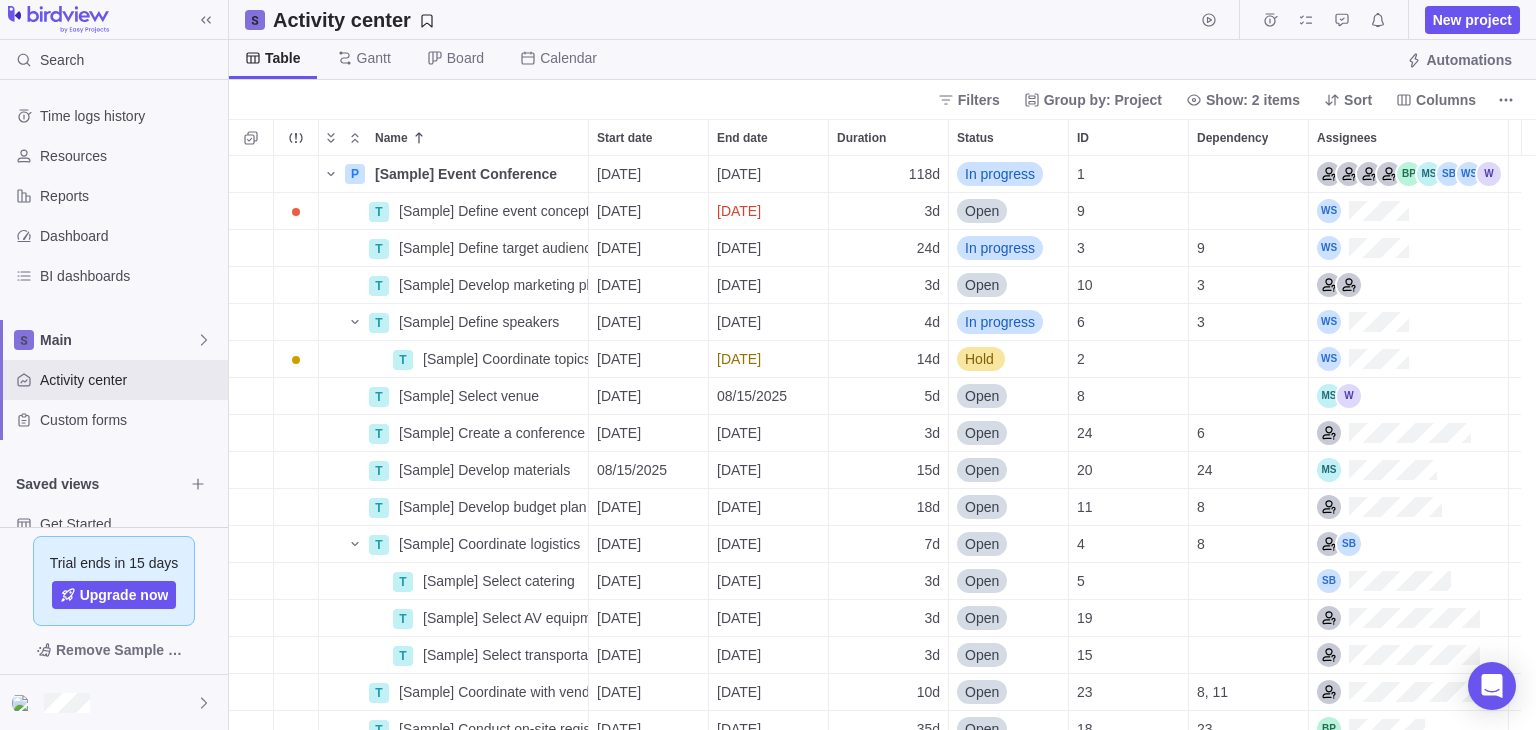 click 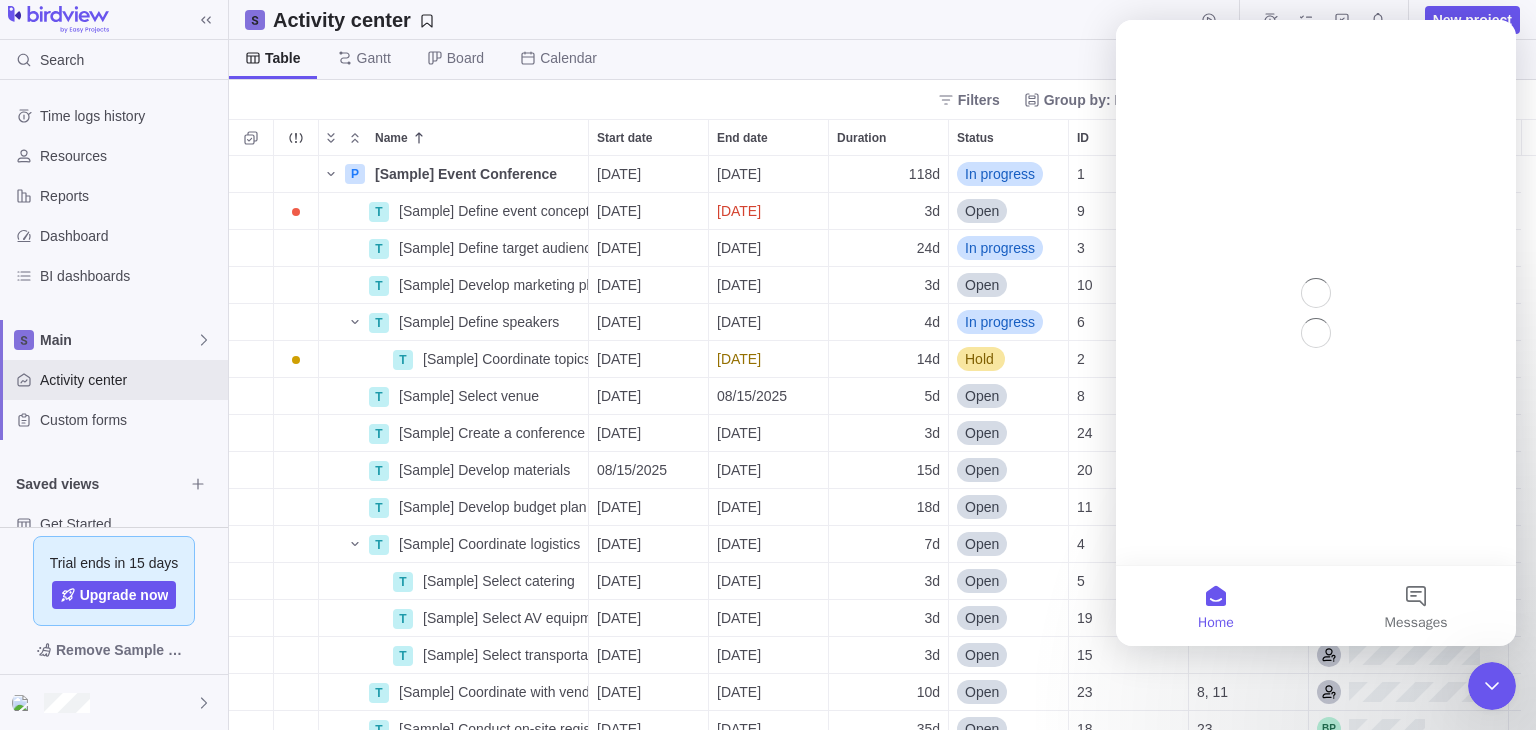 scroll, scrollTop: 0, scrollLeft: 0, axis: both 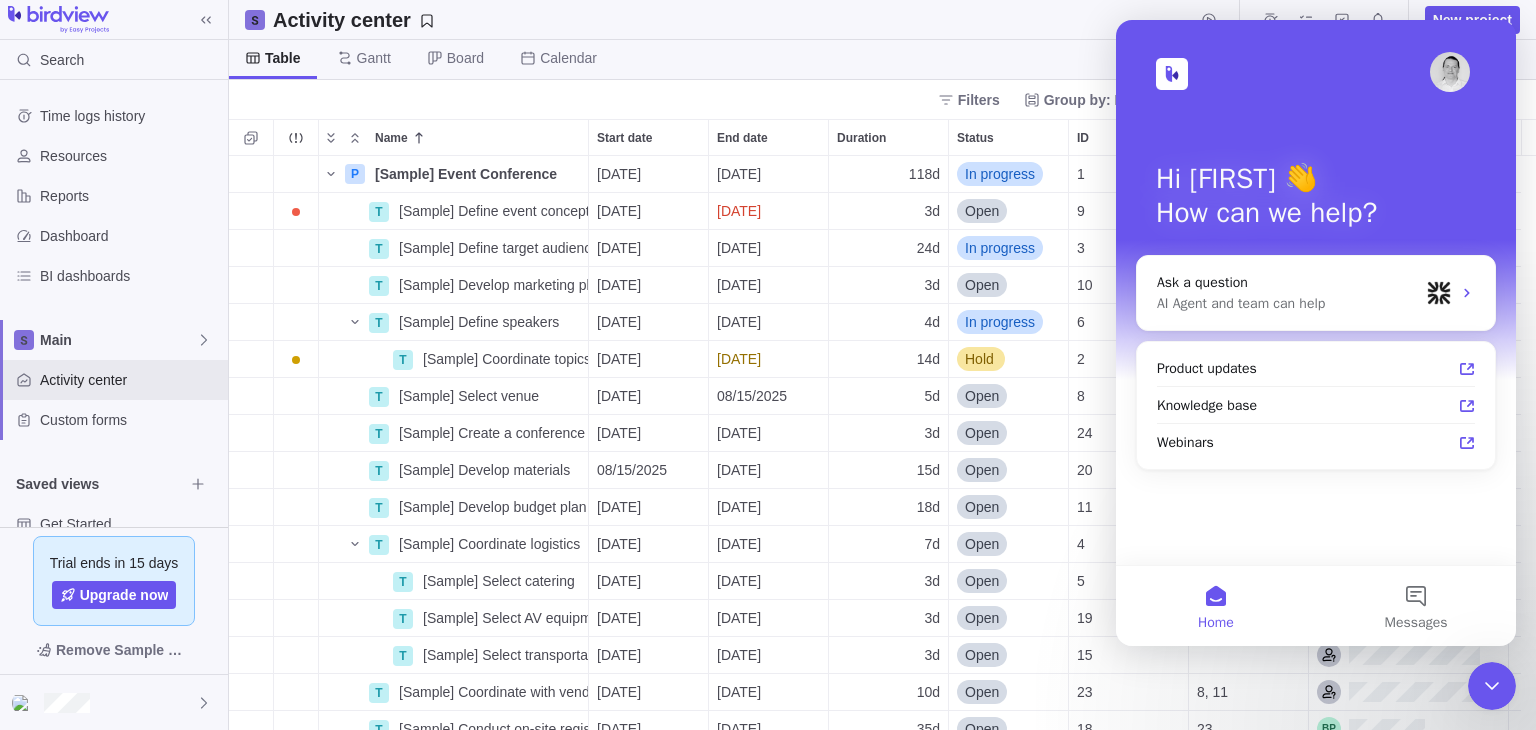 click on "Messages" at bounding box center (1416, 606) 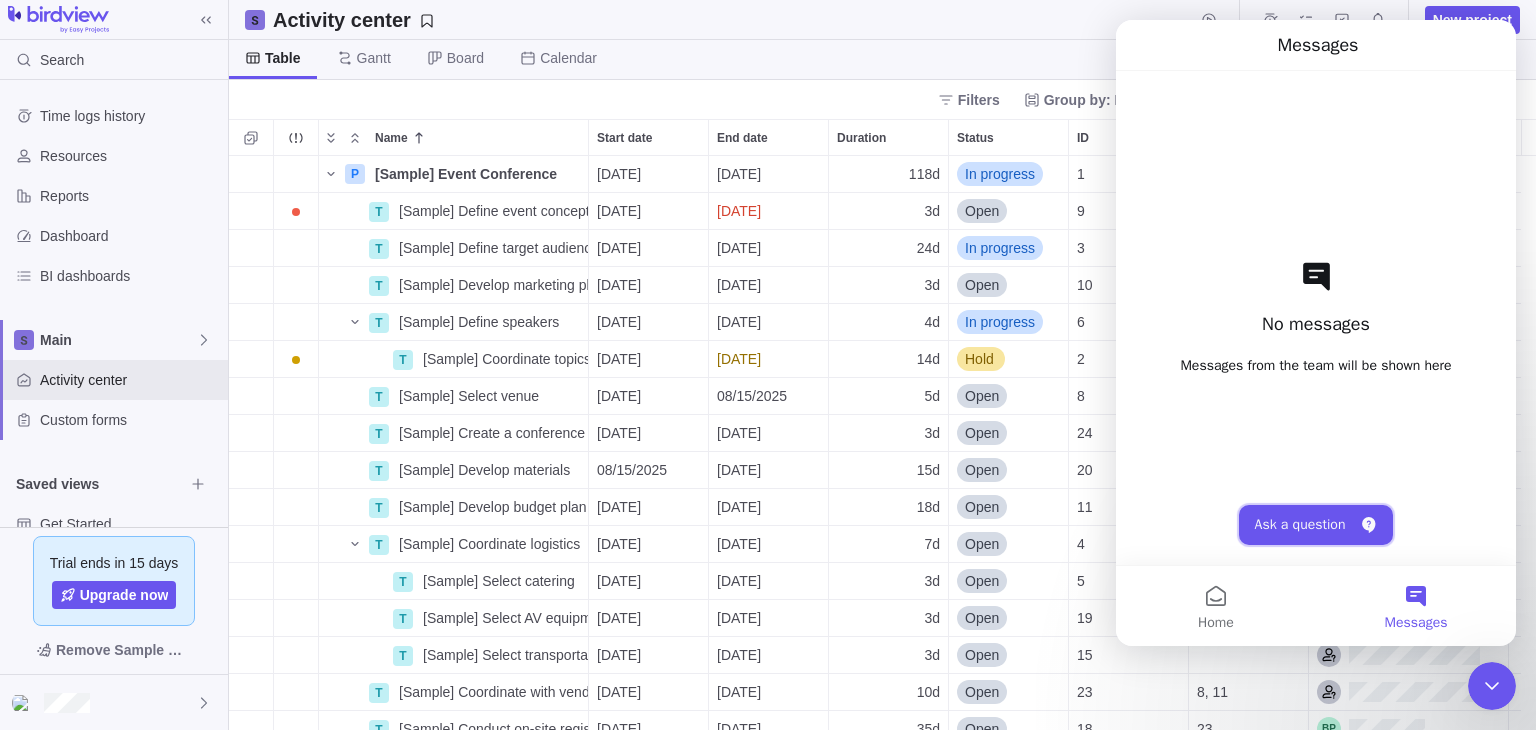click on "Ask a question" at bounding box center [1316, 525] 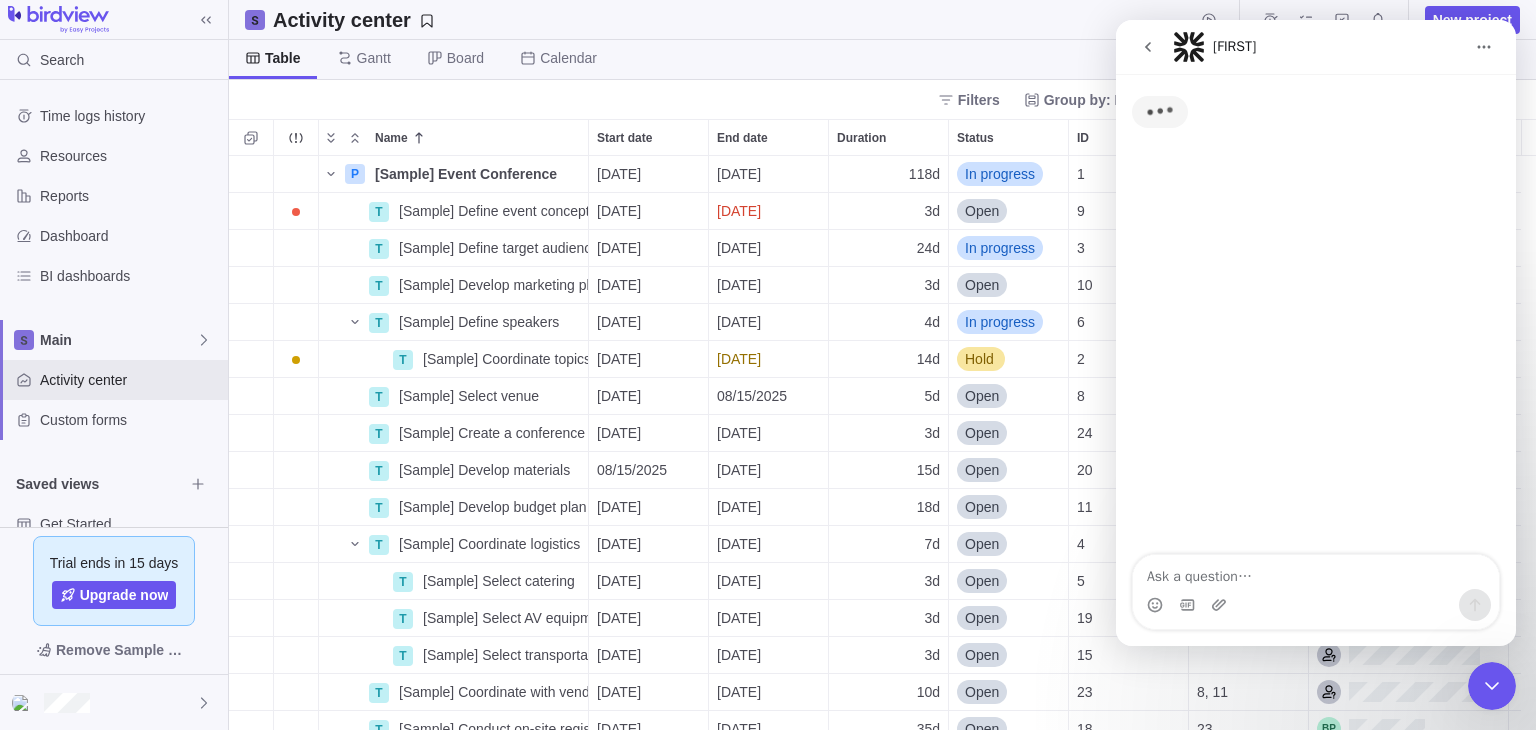 click at bounding box center (1316, 572) 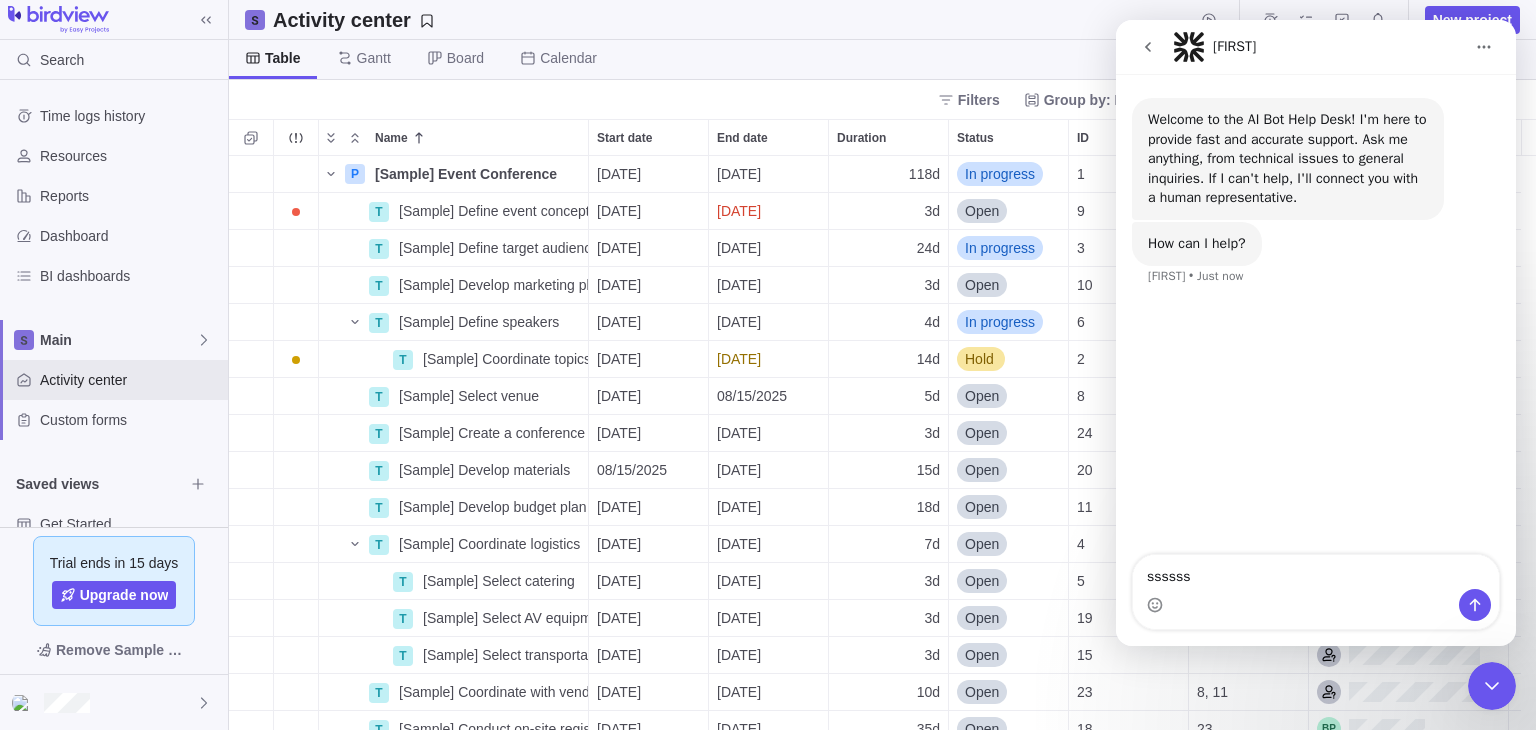type on "ssssss" 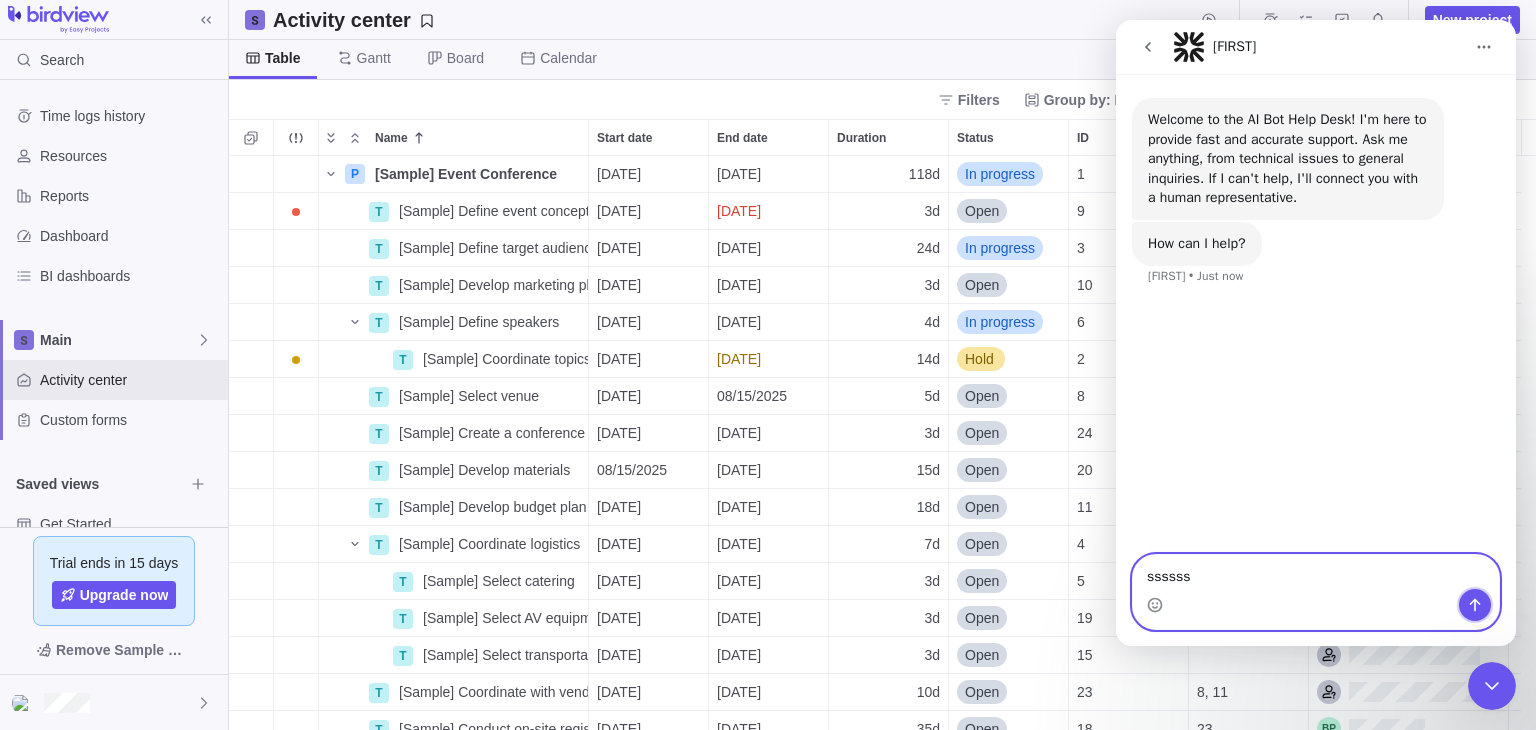 click at bounding box center (1475, 605) 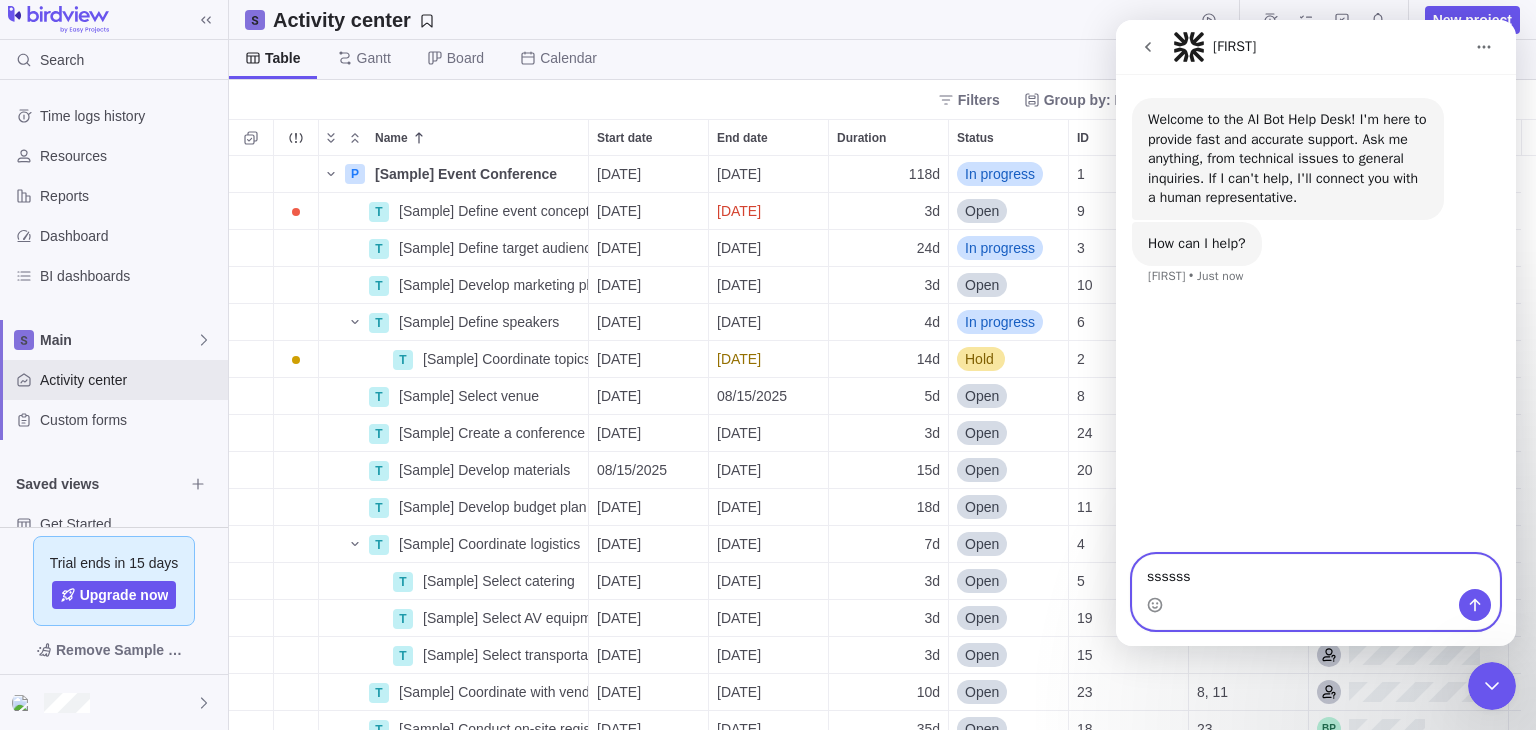 type 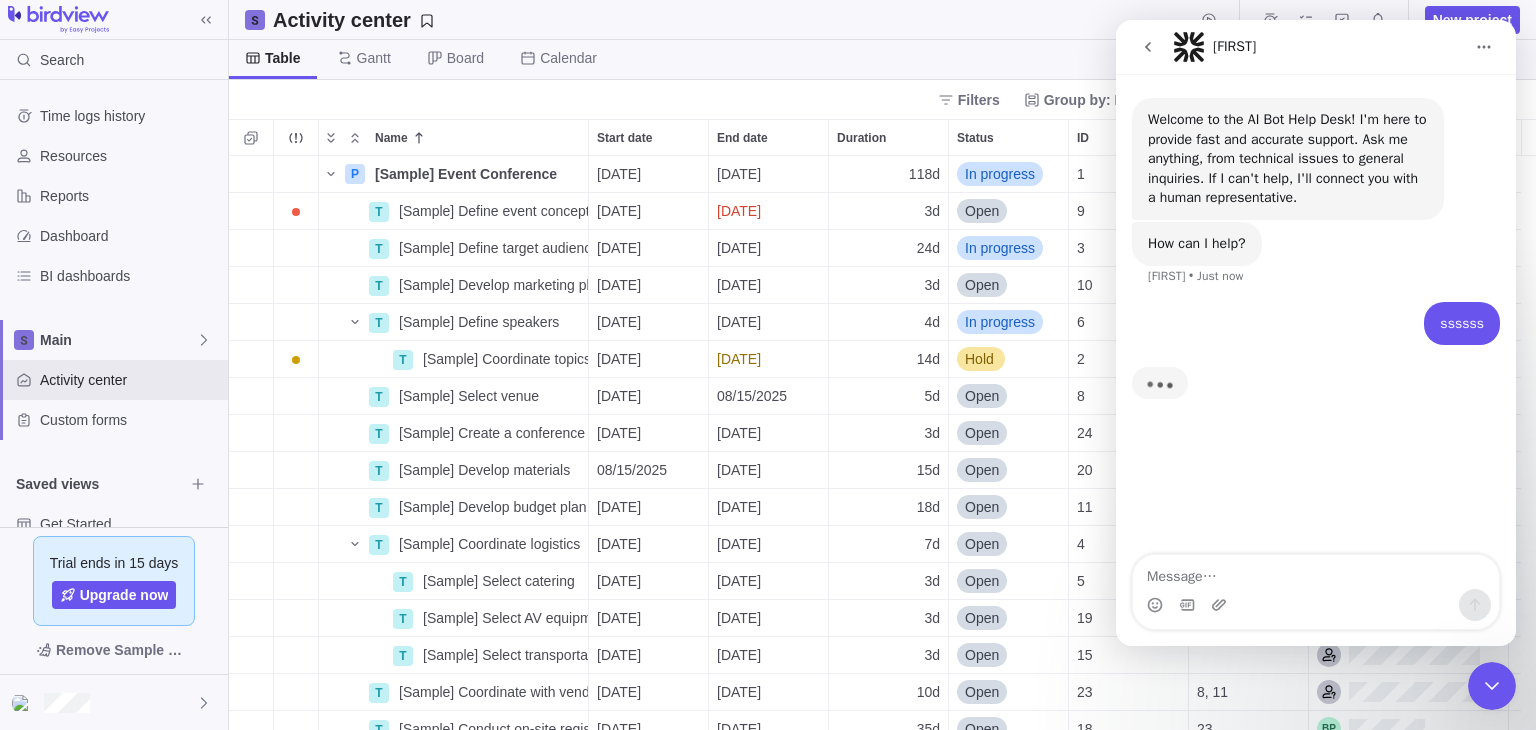 click at bounding box center (1148, 47) 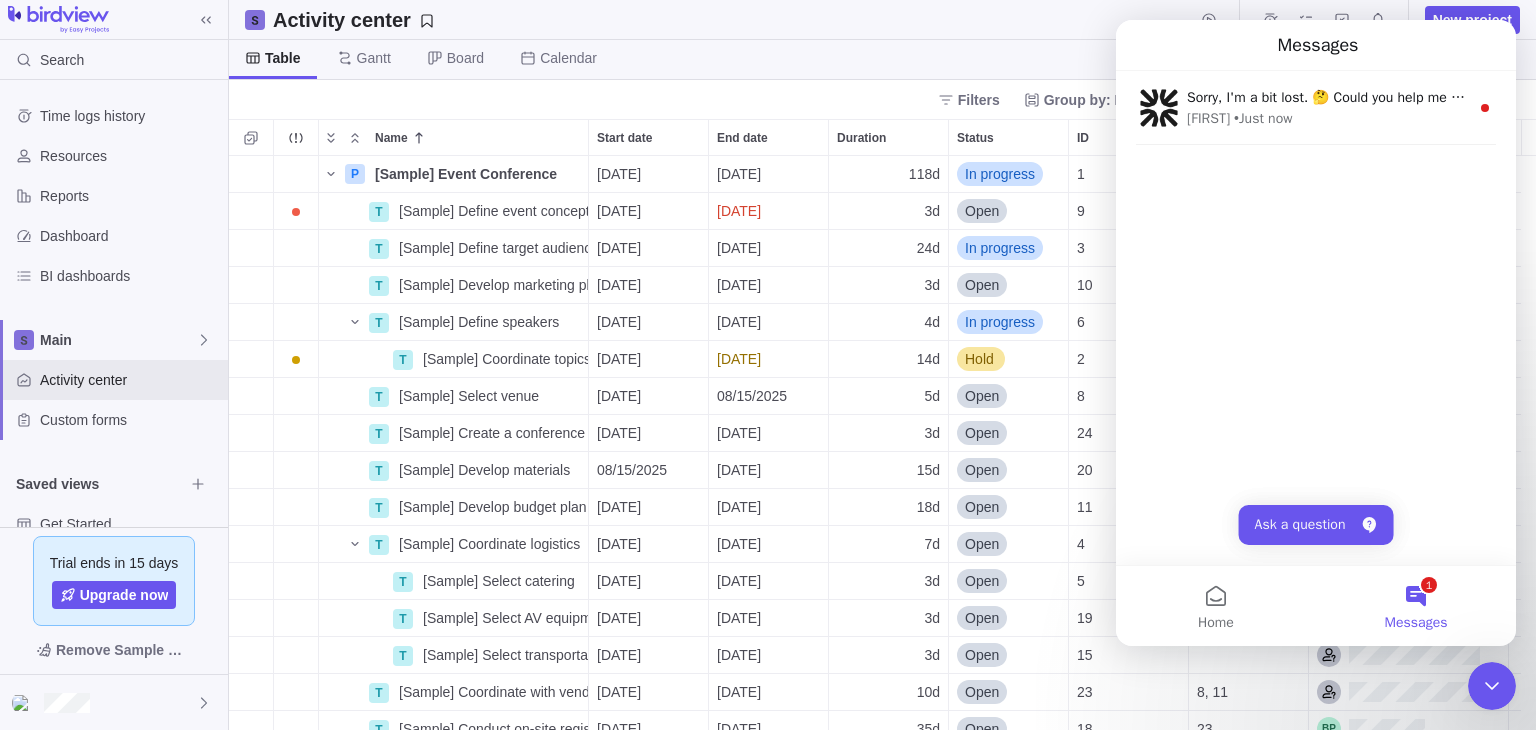 click on "Home" at bounding box center [1216, 606] 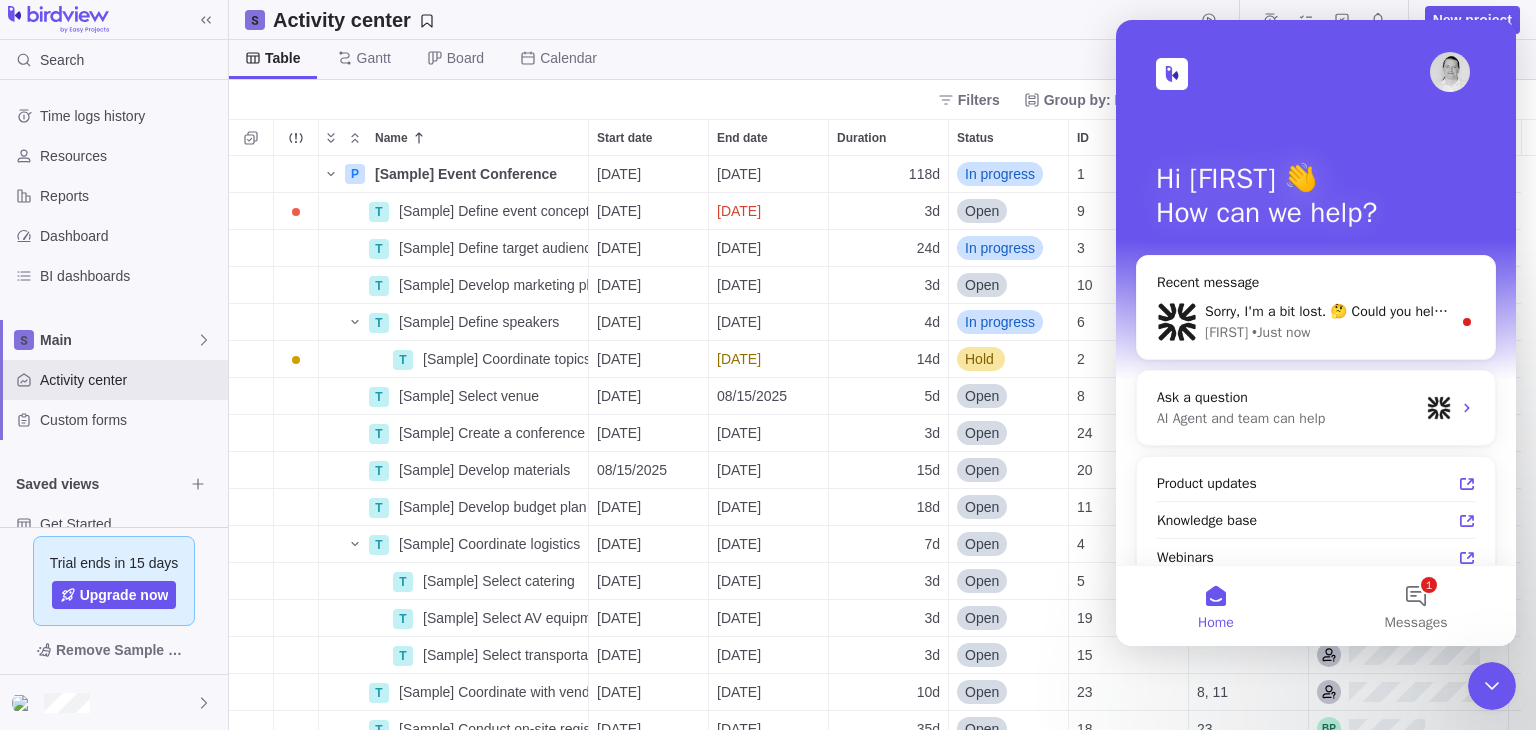 scroll, scrollTop: 28, scrollLeft: 0, axis: vertical 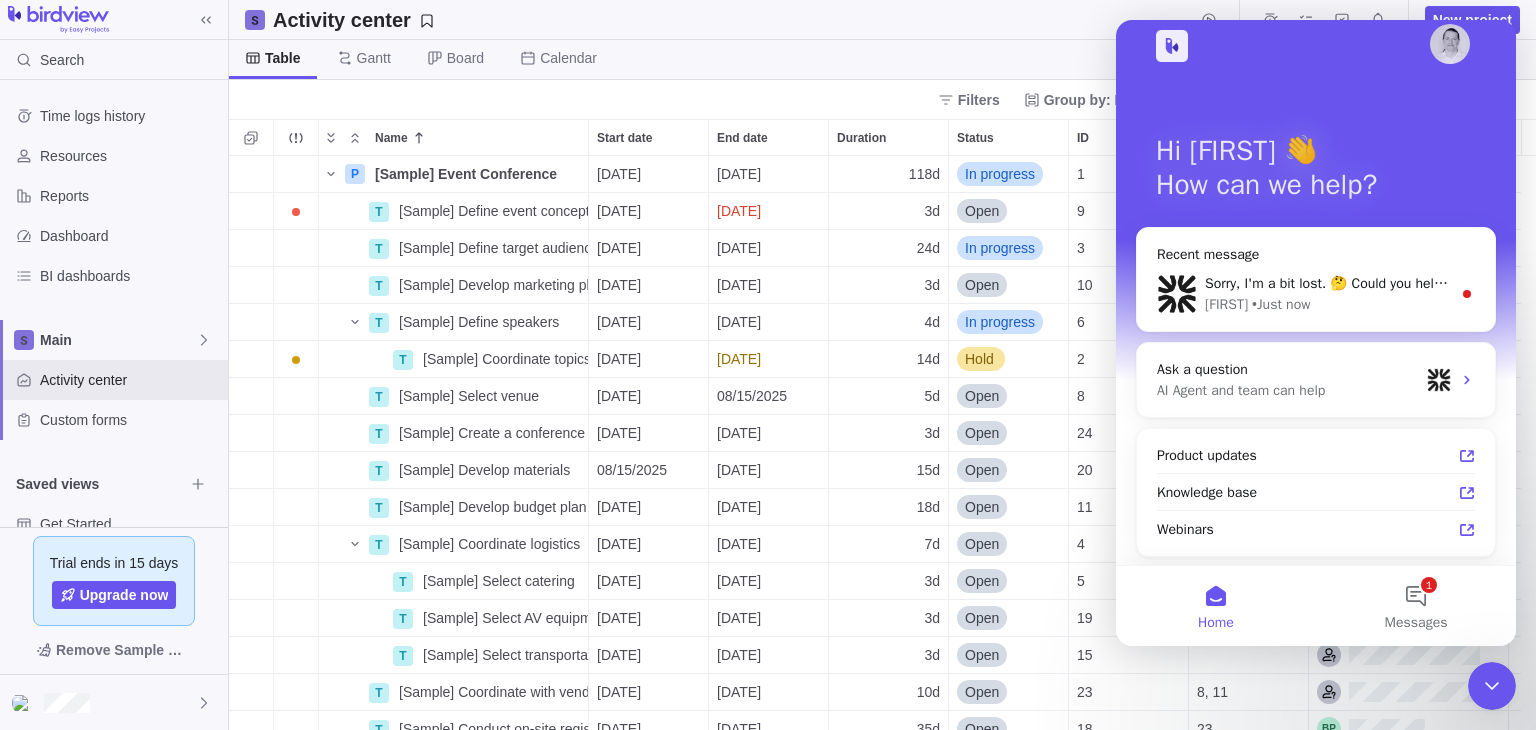 click on "1 Messages" at bounding box center [1416, 606] 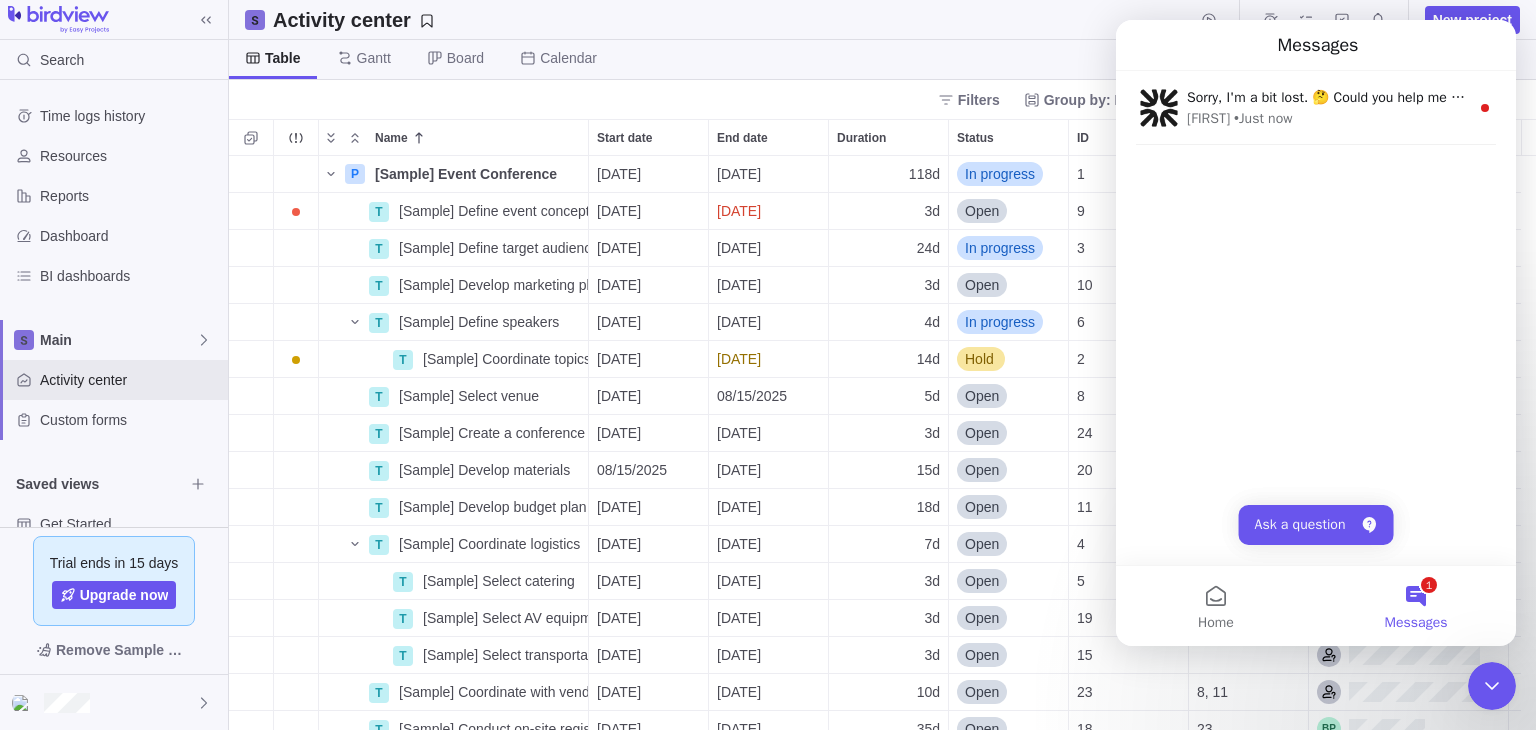 click on "Fin •  Just now" at bounding box center (1328, 118) 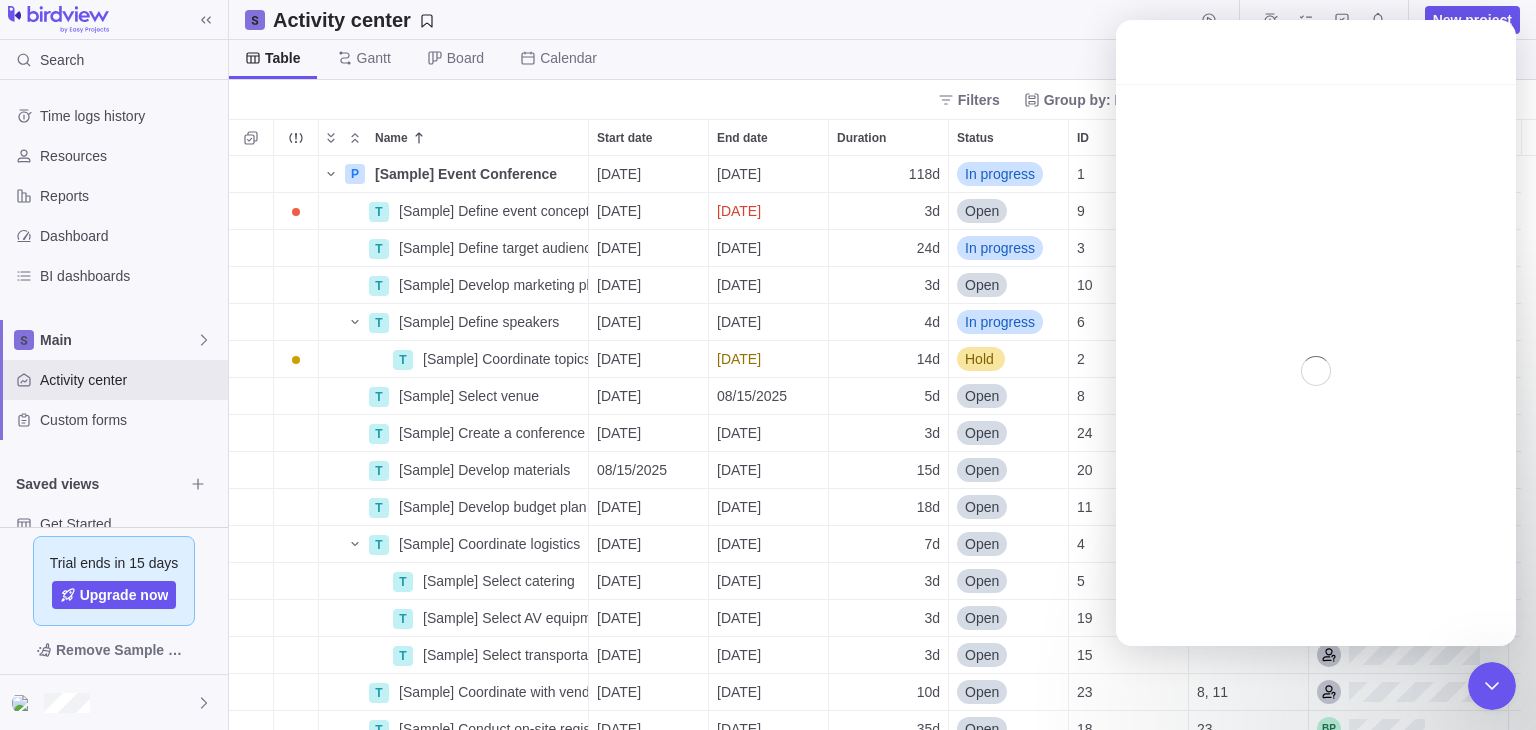 scroll, scrollTop: 3, scrollLeft: 0, axis: vertical 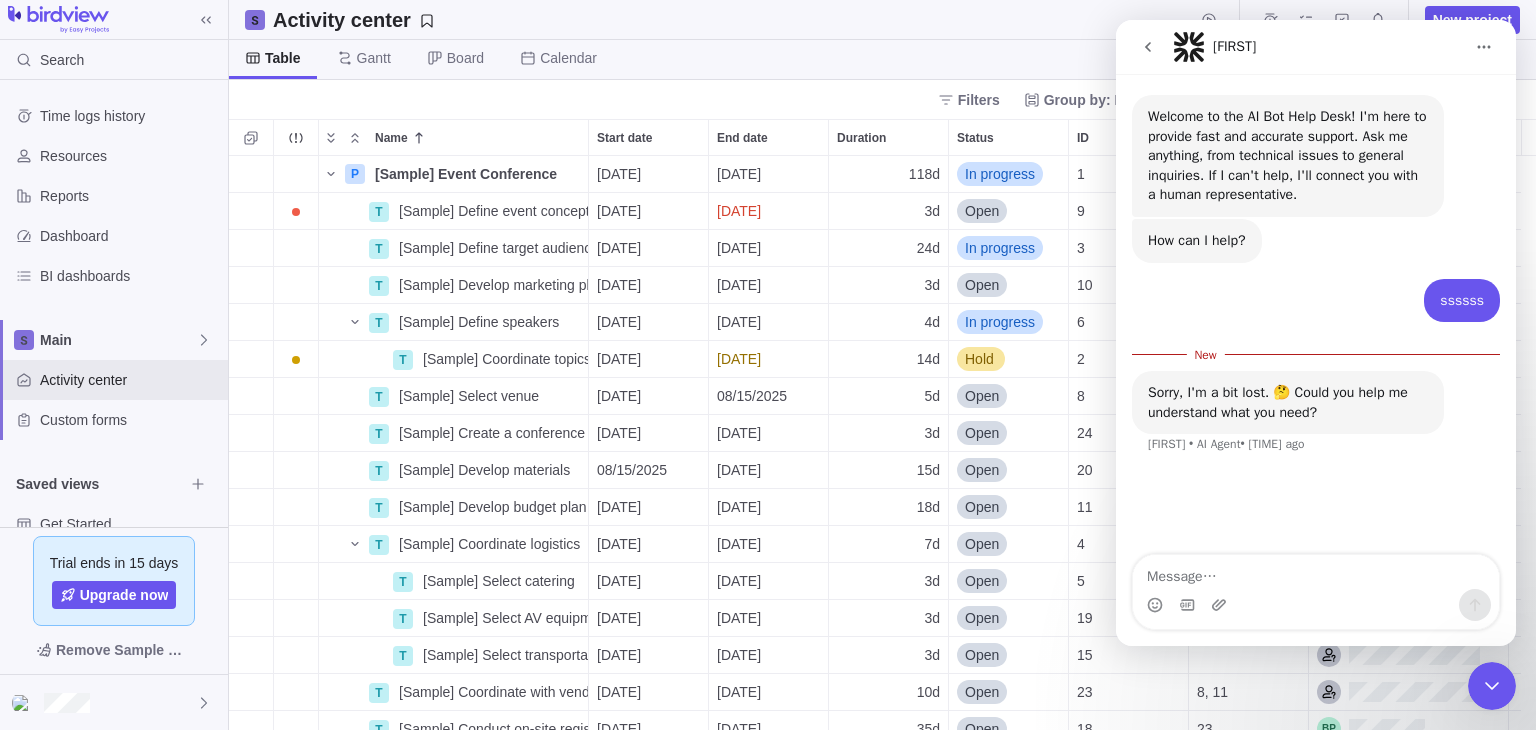 click at bounding box center [24, 703] 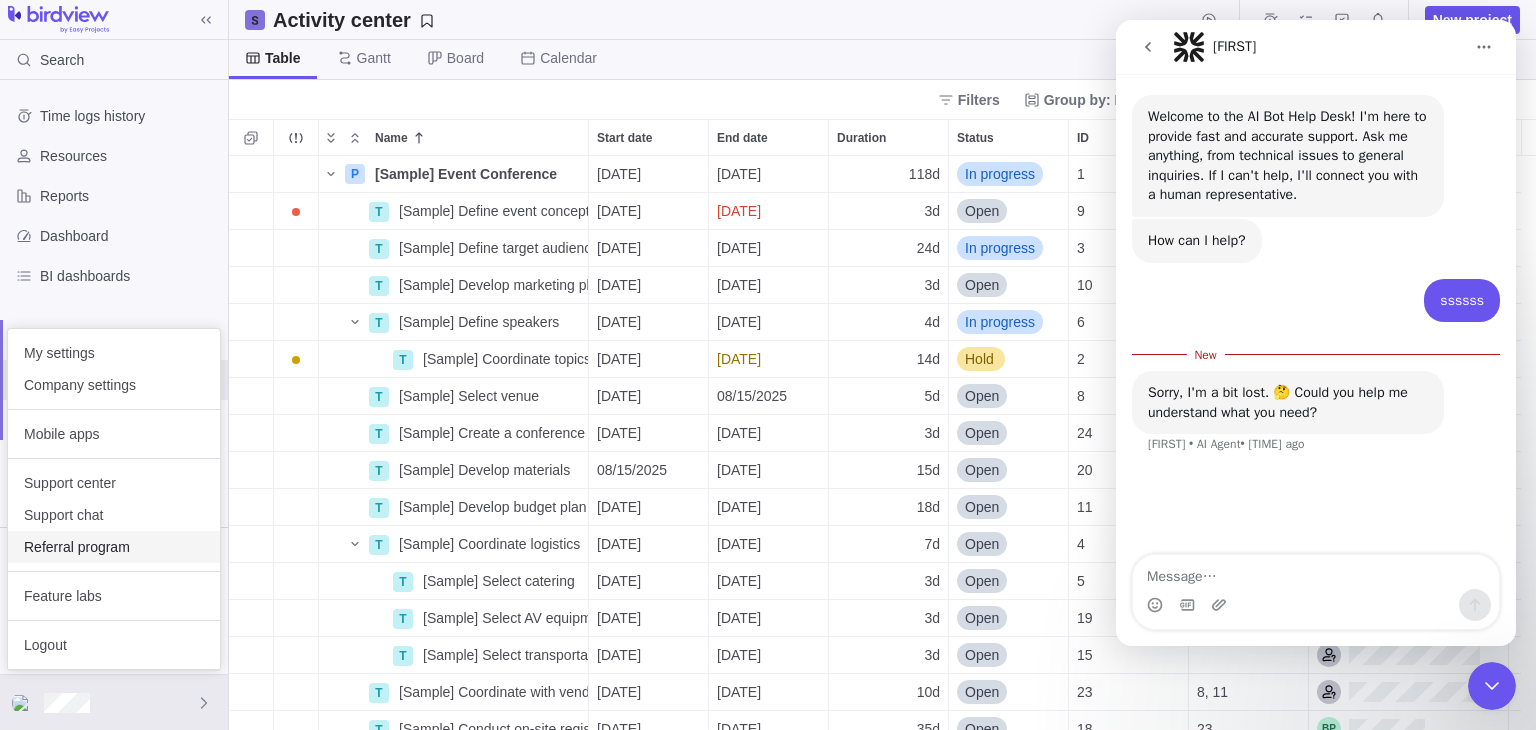 click on "Referral program" at bounding box center [114, 547] 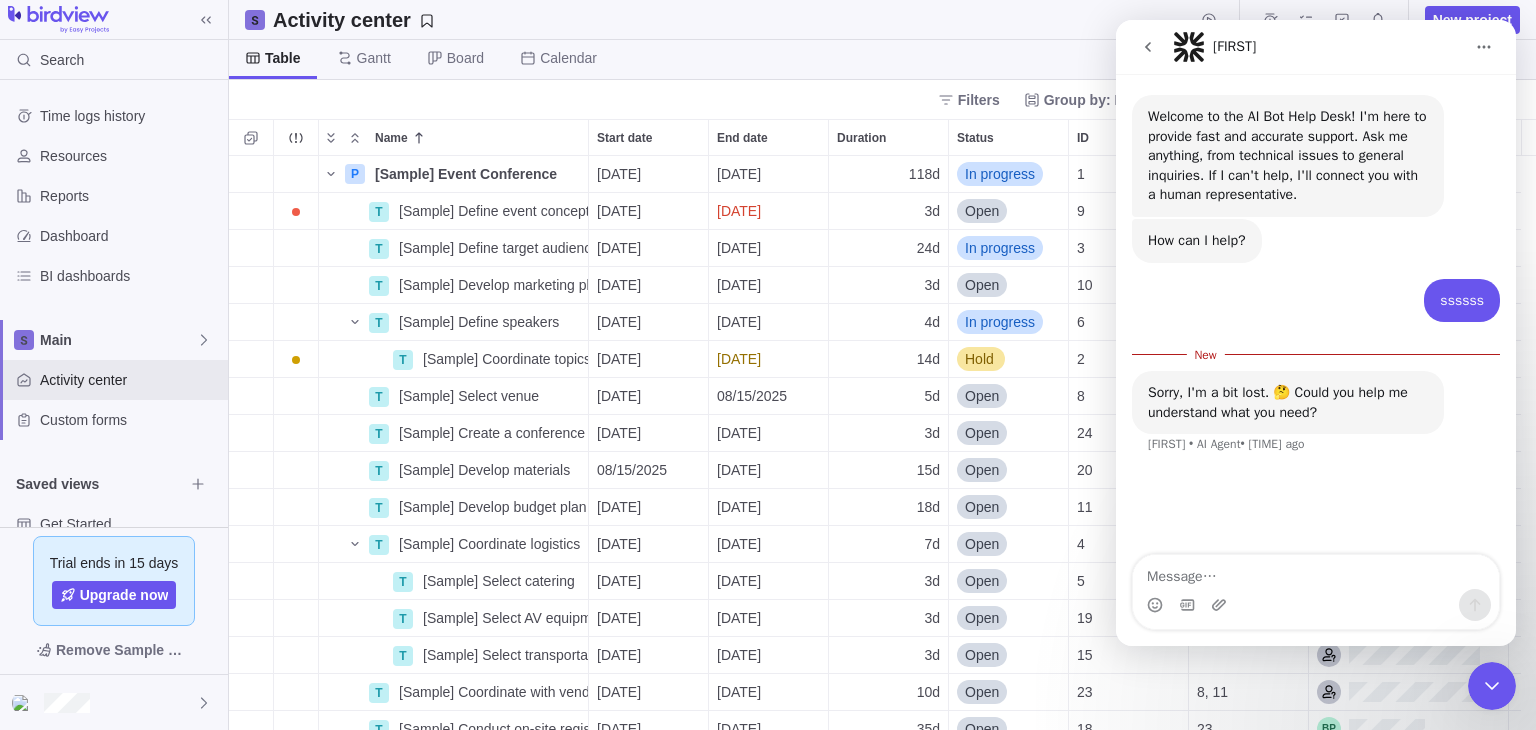 click 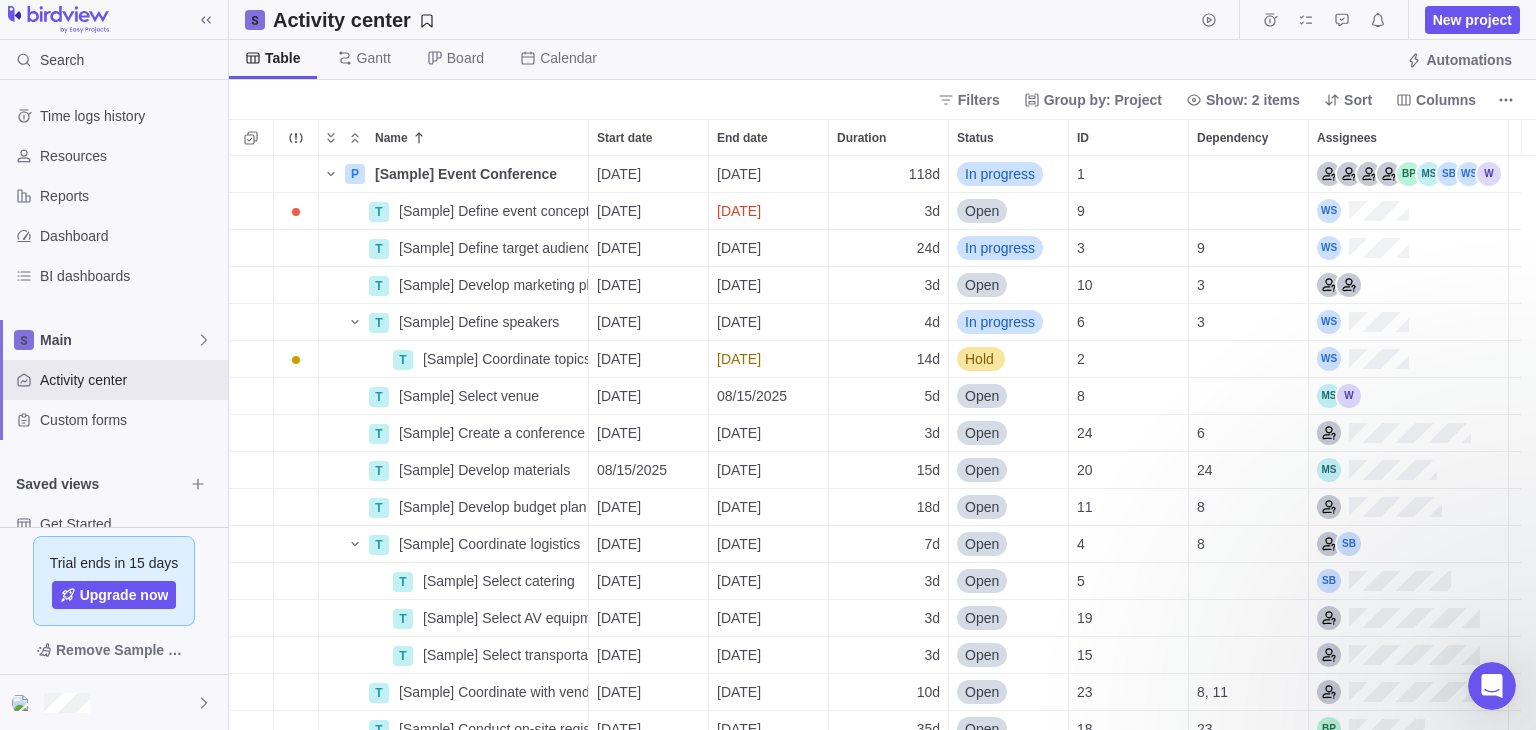 scroll, scrollTop: 0, scrollLeft: 0, axis: both 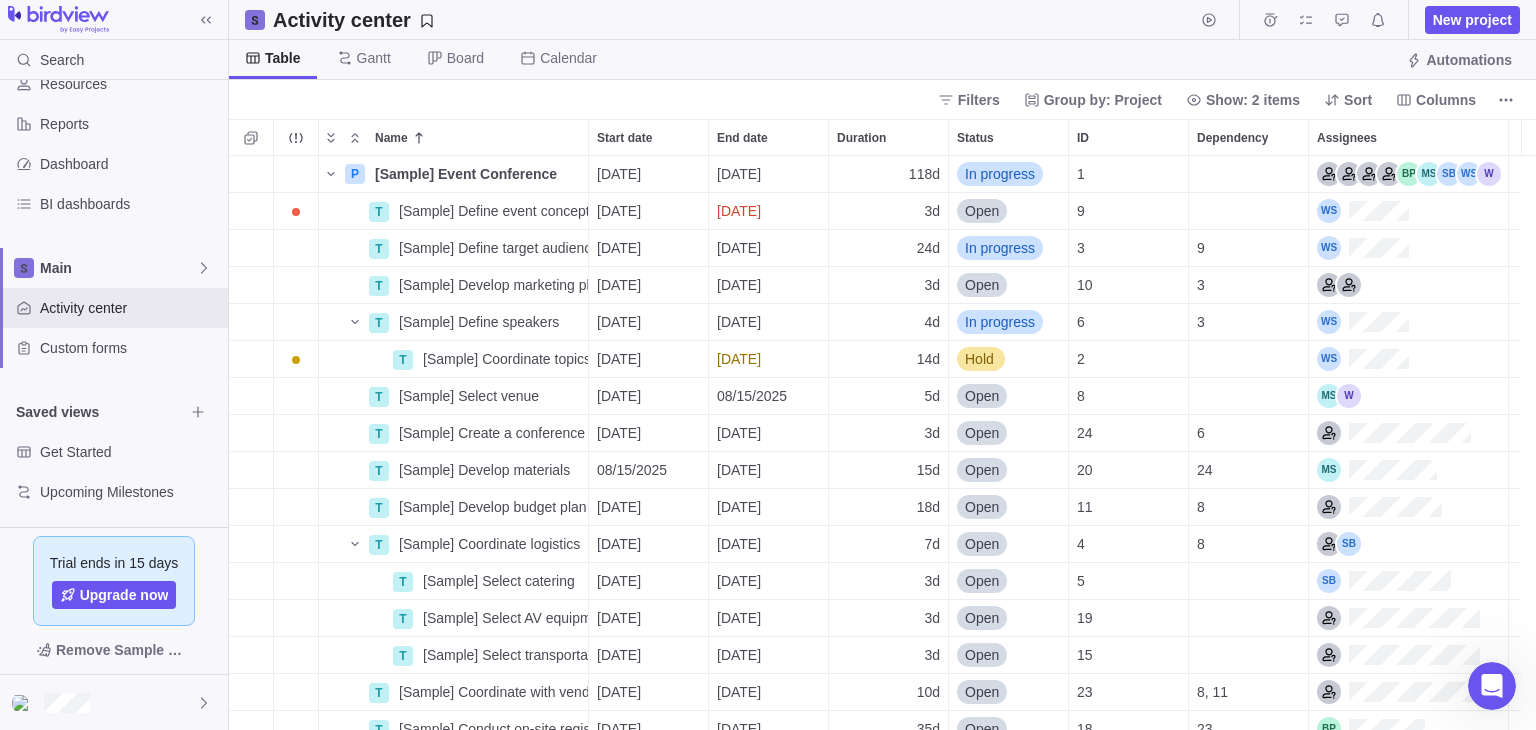 click on "Trial ends in 15 days Upgrade now Remove Sample Data" at bounding box center (114, 600) 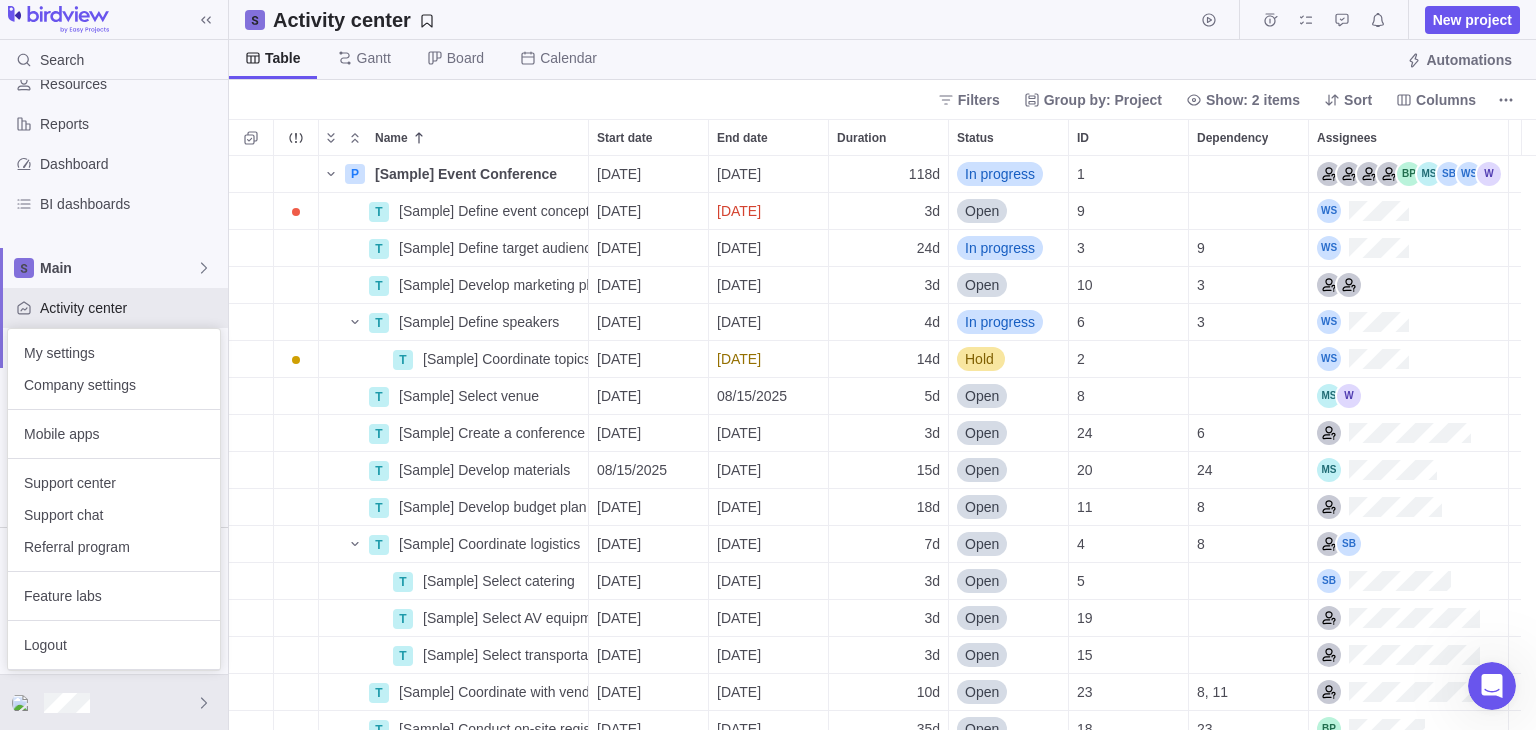 click on "My settings" at bounding box center (114, 353) 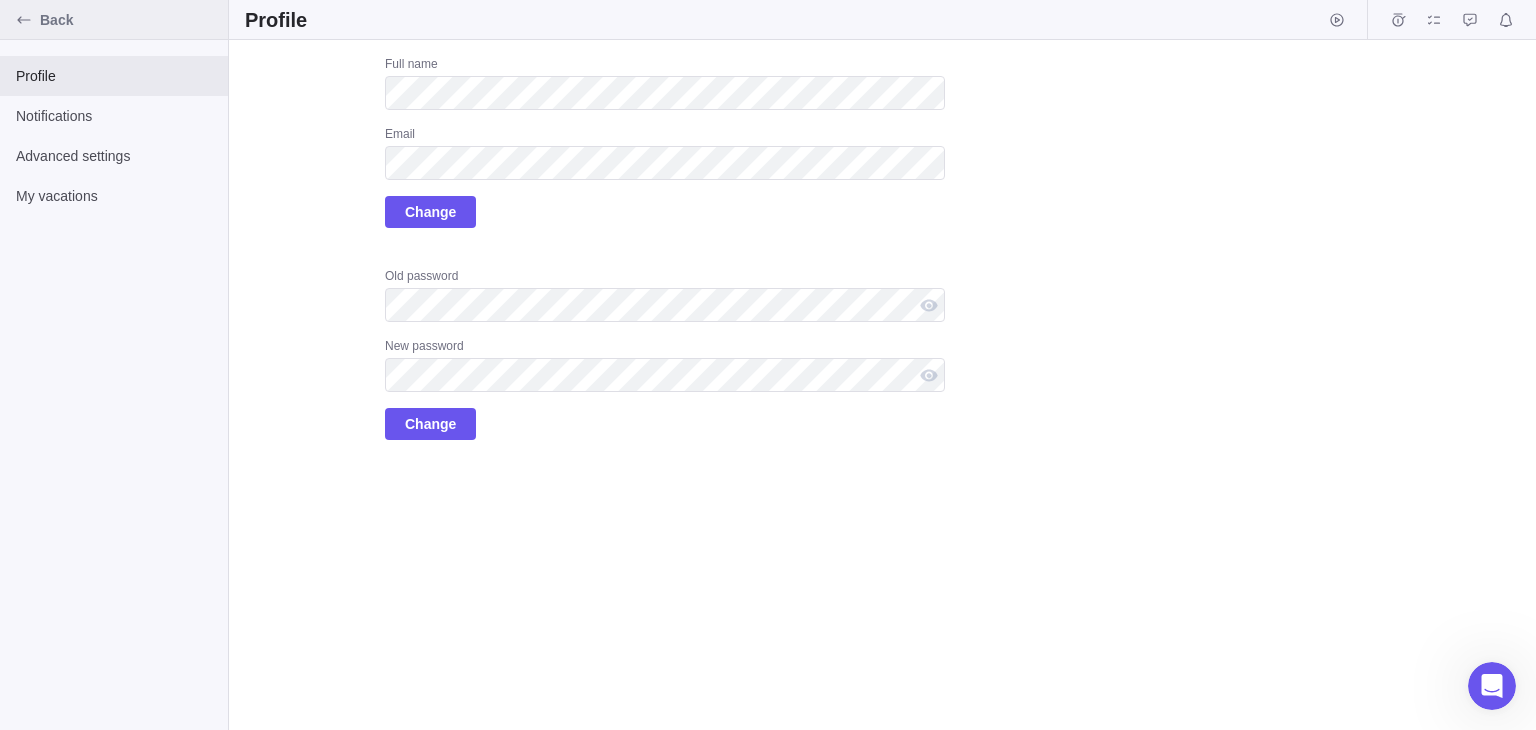 click at bounding box center (24, 20) 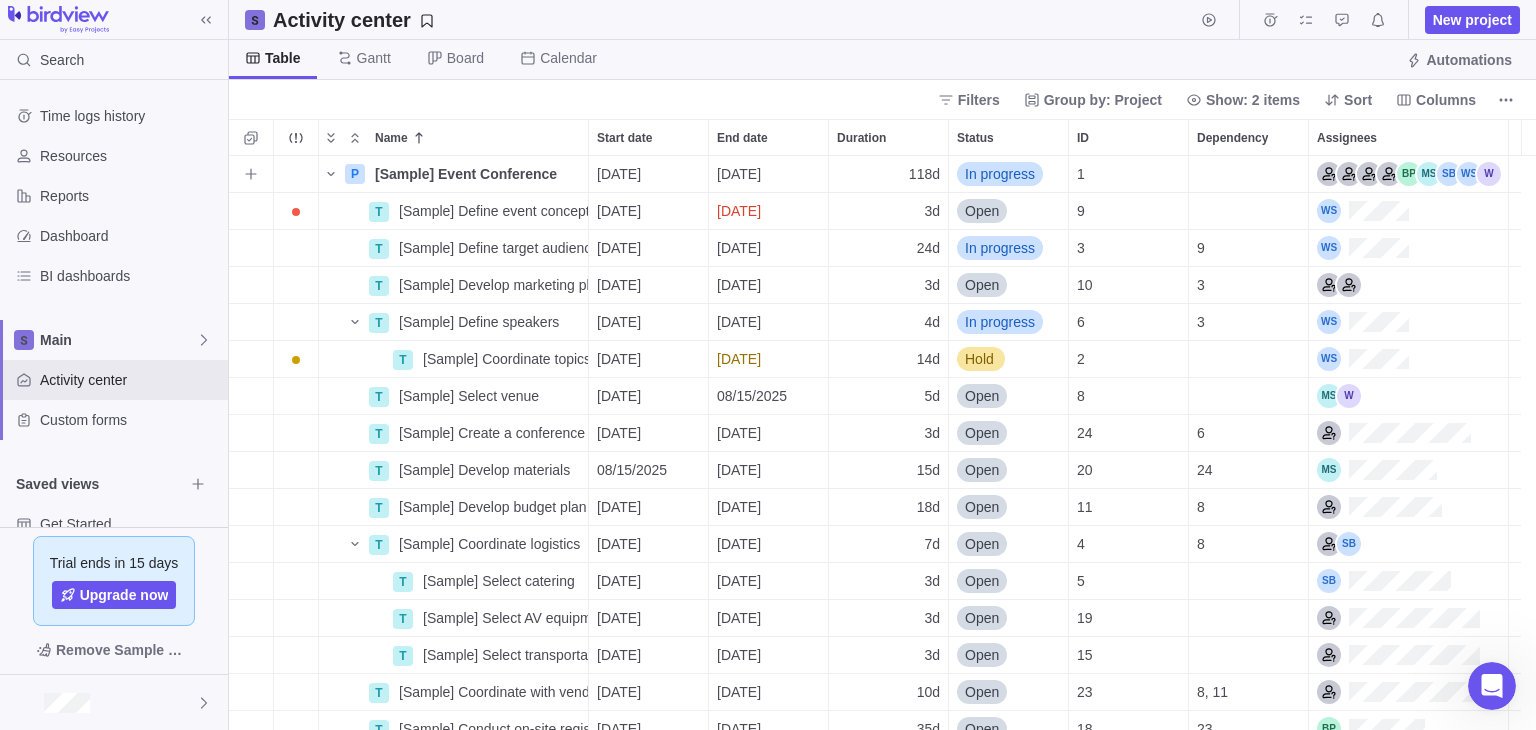 scroll, scrollTop: 16, scrollLeft: 16, axis: both 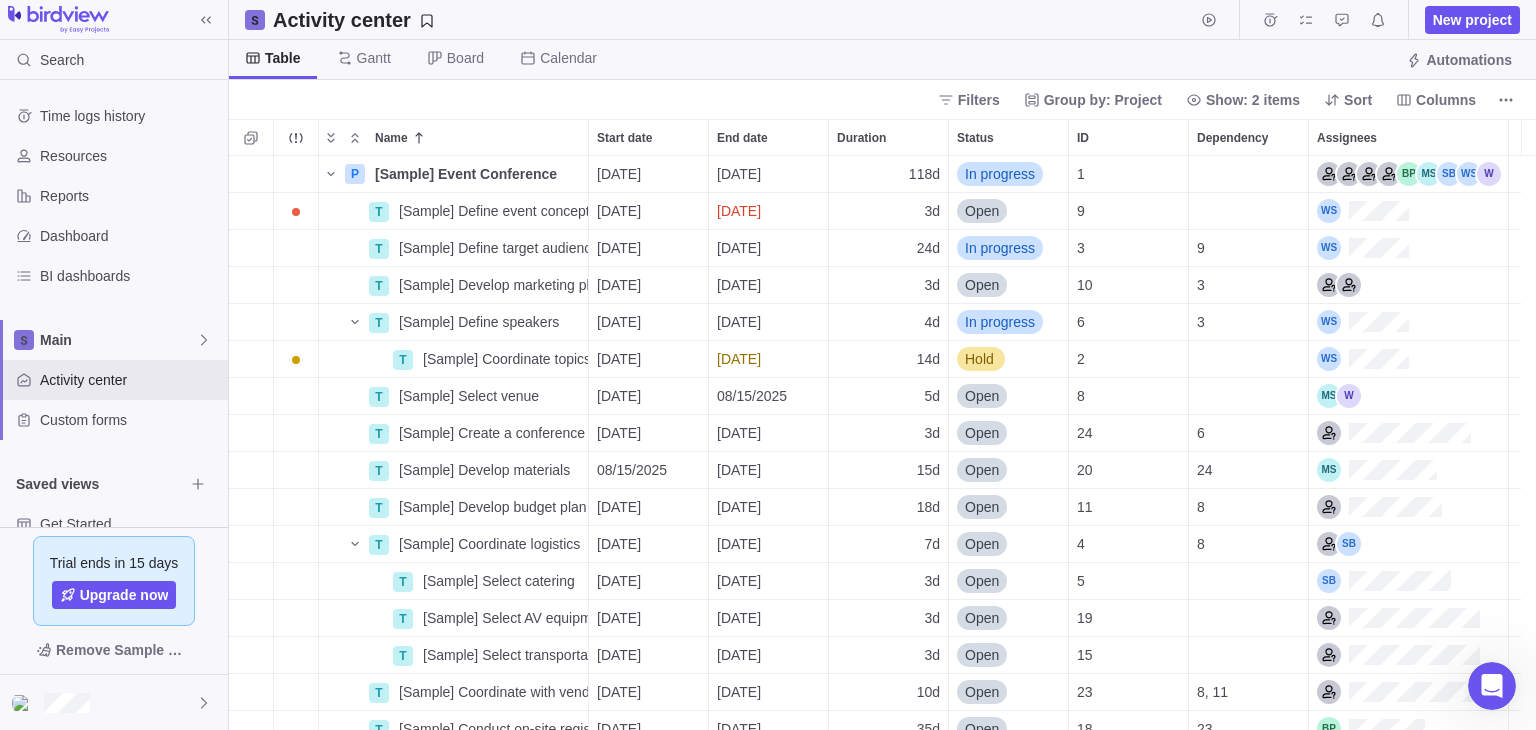 click at bounding box center [58, 20] 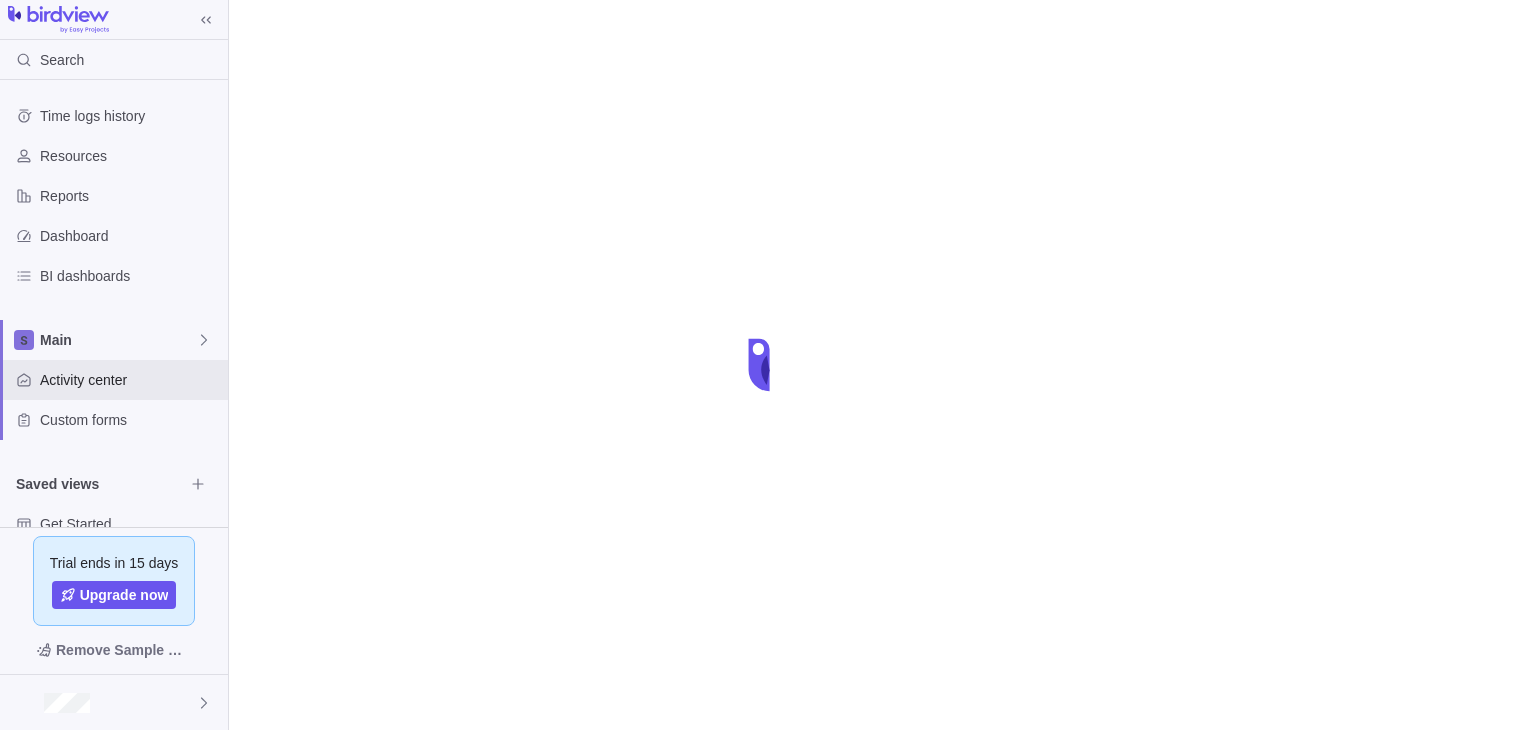 scroll, scrollTop: 0, scrollLeft: 0, axis: both 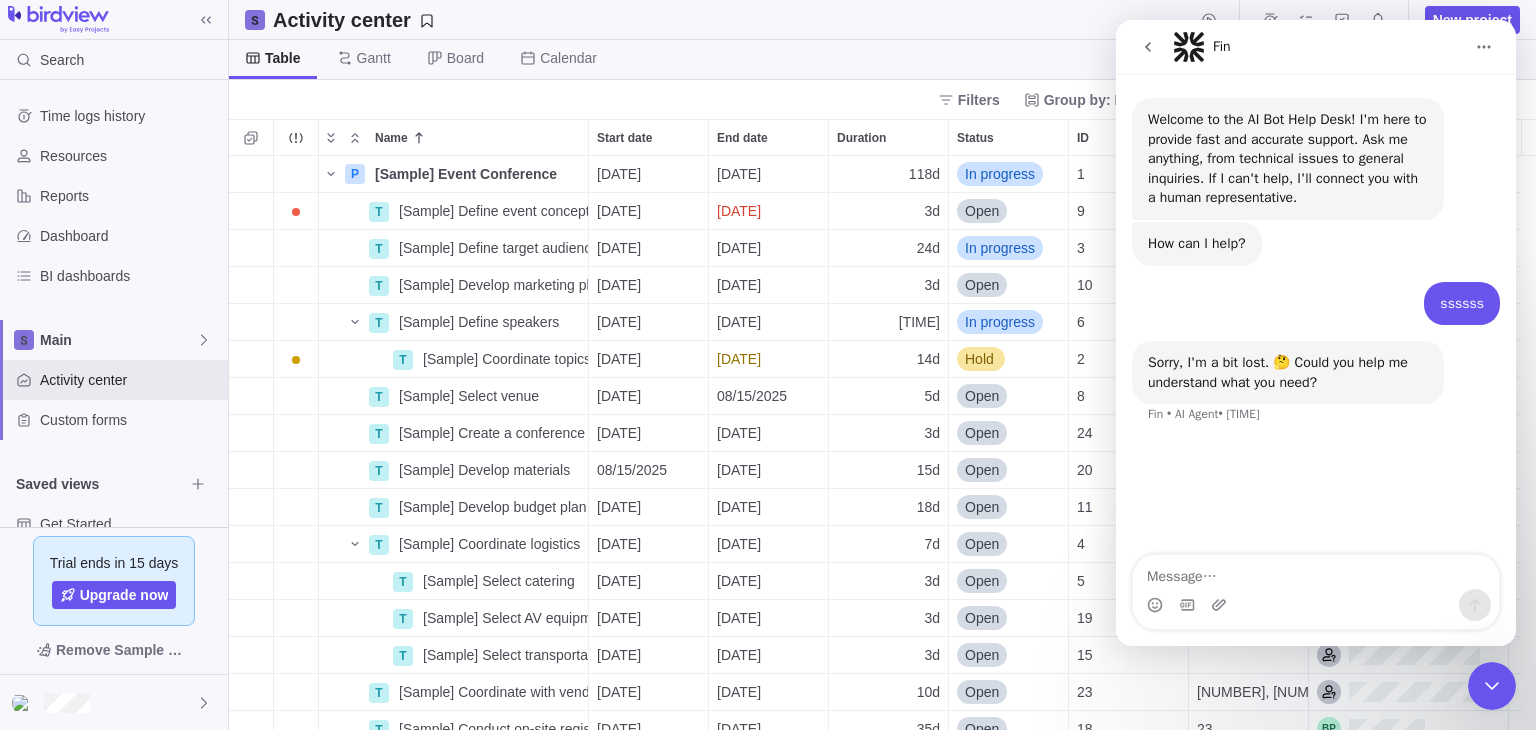 click at bounding box center [1492, 686] 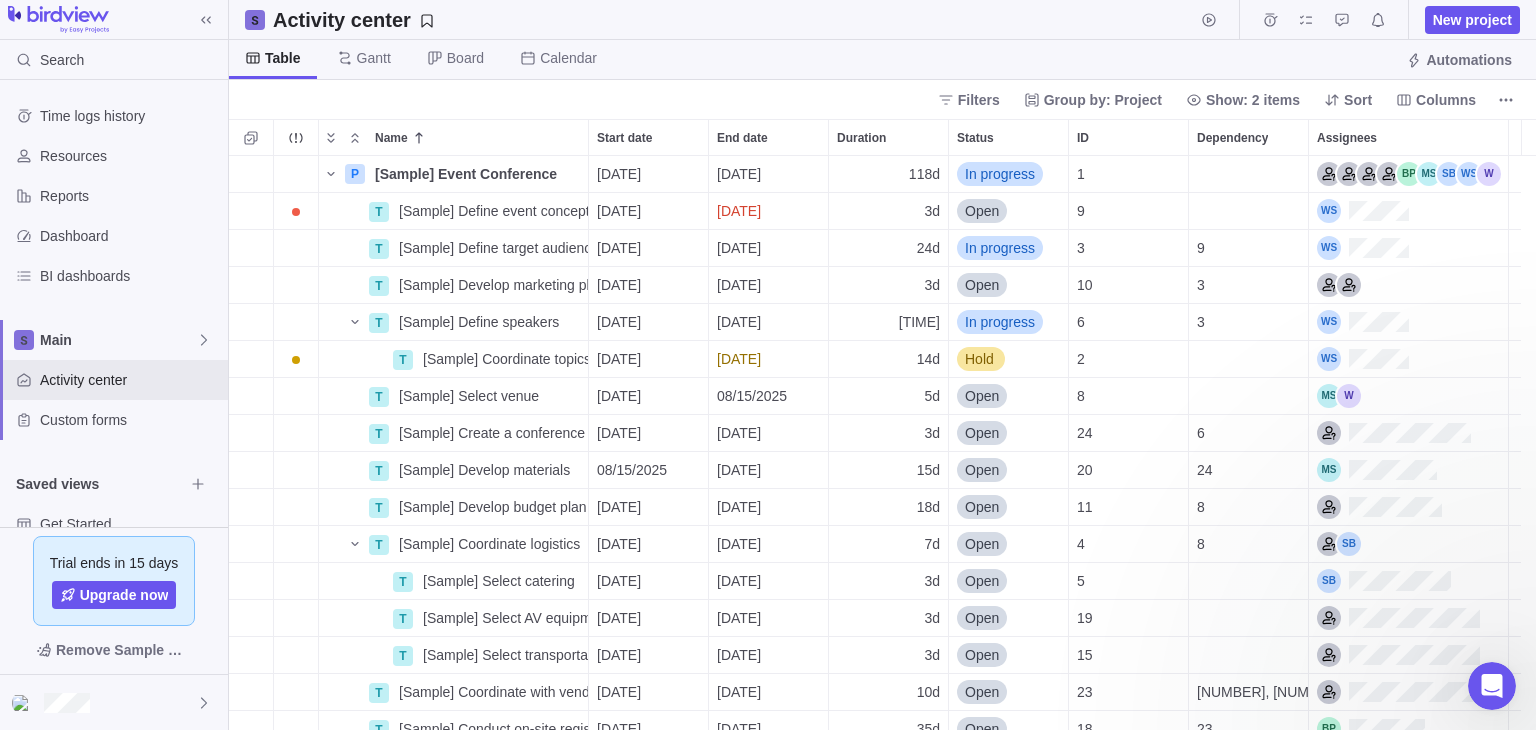 scroll, scrollTop: 0, scrollLeft: 0, axis: both 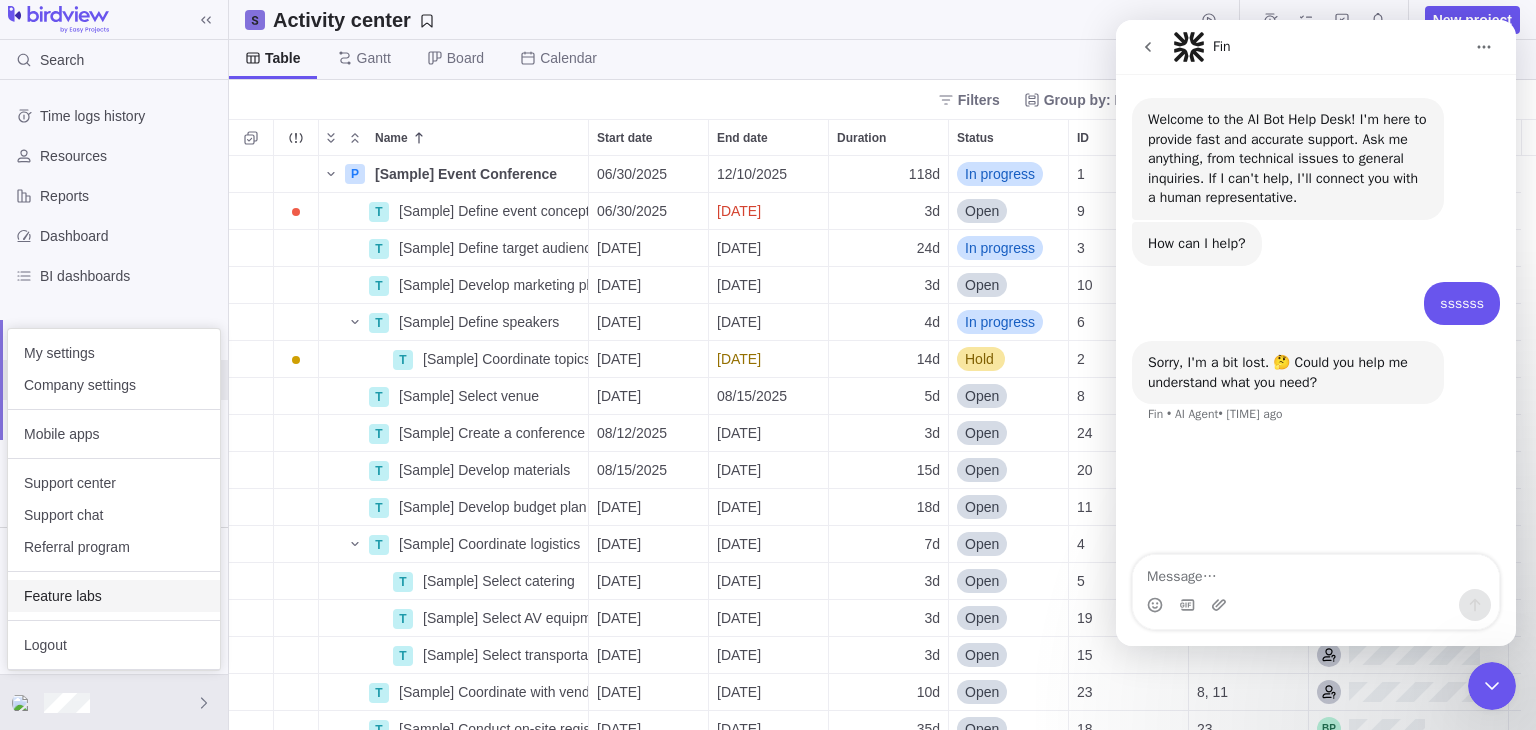 click on "Feature labs" at bounding box center [114, 596] 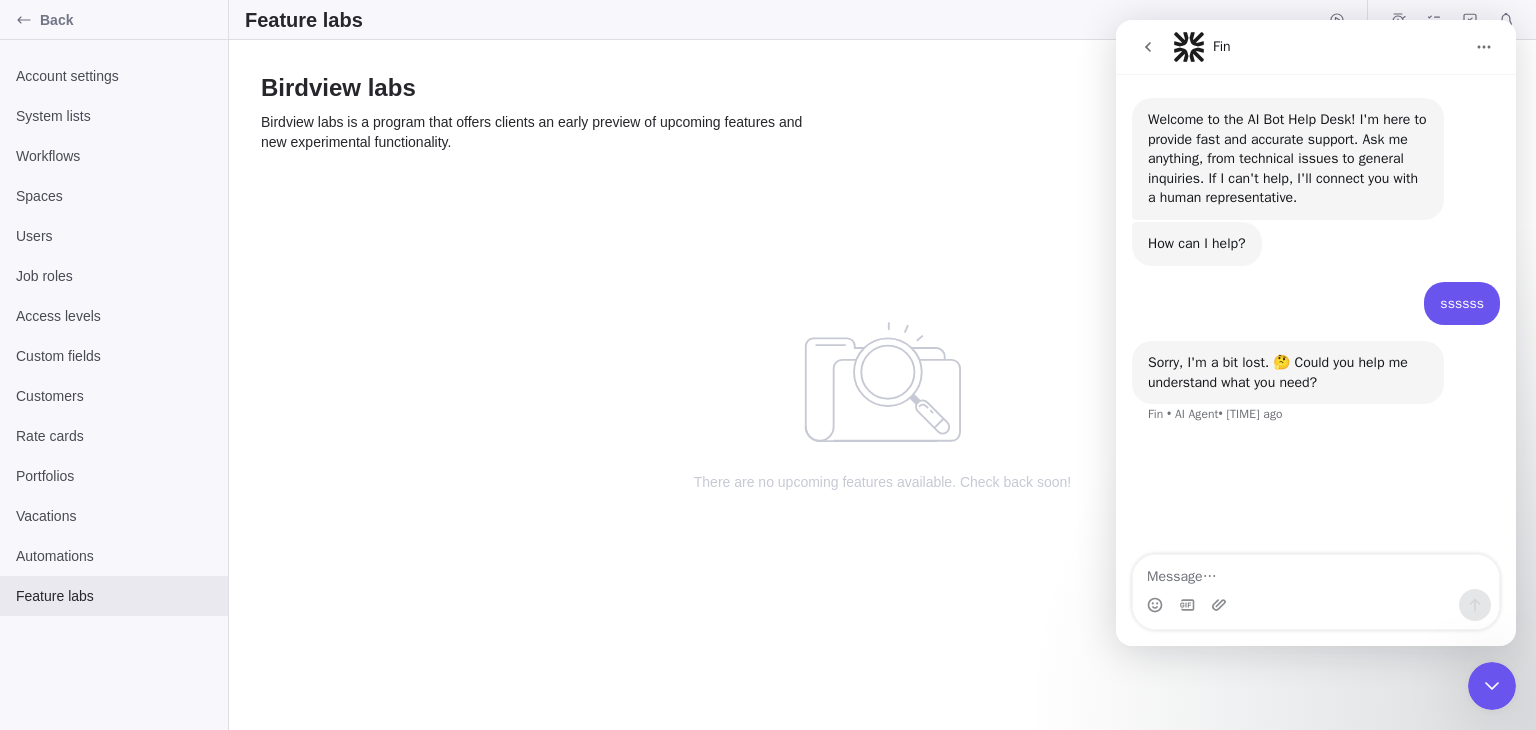 click on "There are no upcoming features available. Check back soon!" at bounding box center (882, 457) 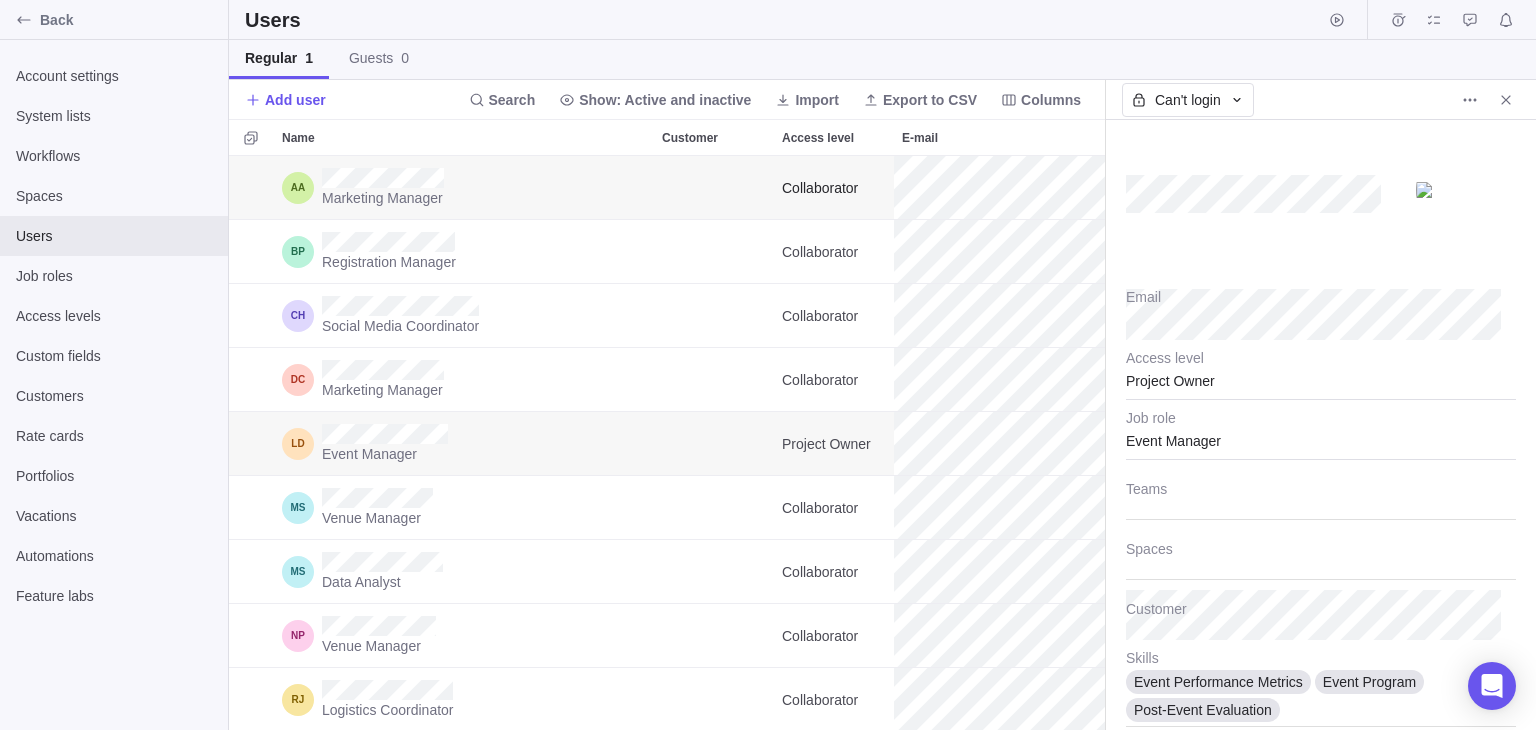 scroll, scrollTop: 0, scrollLeft: 0, axis: both 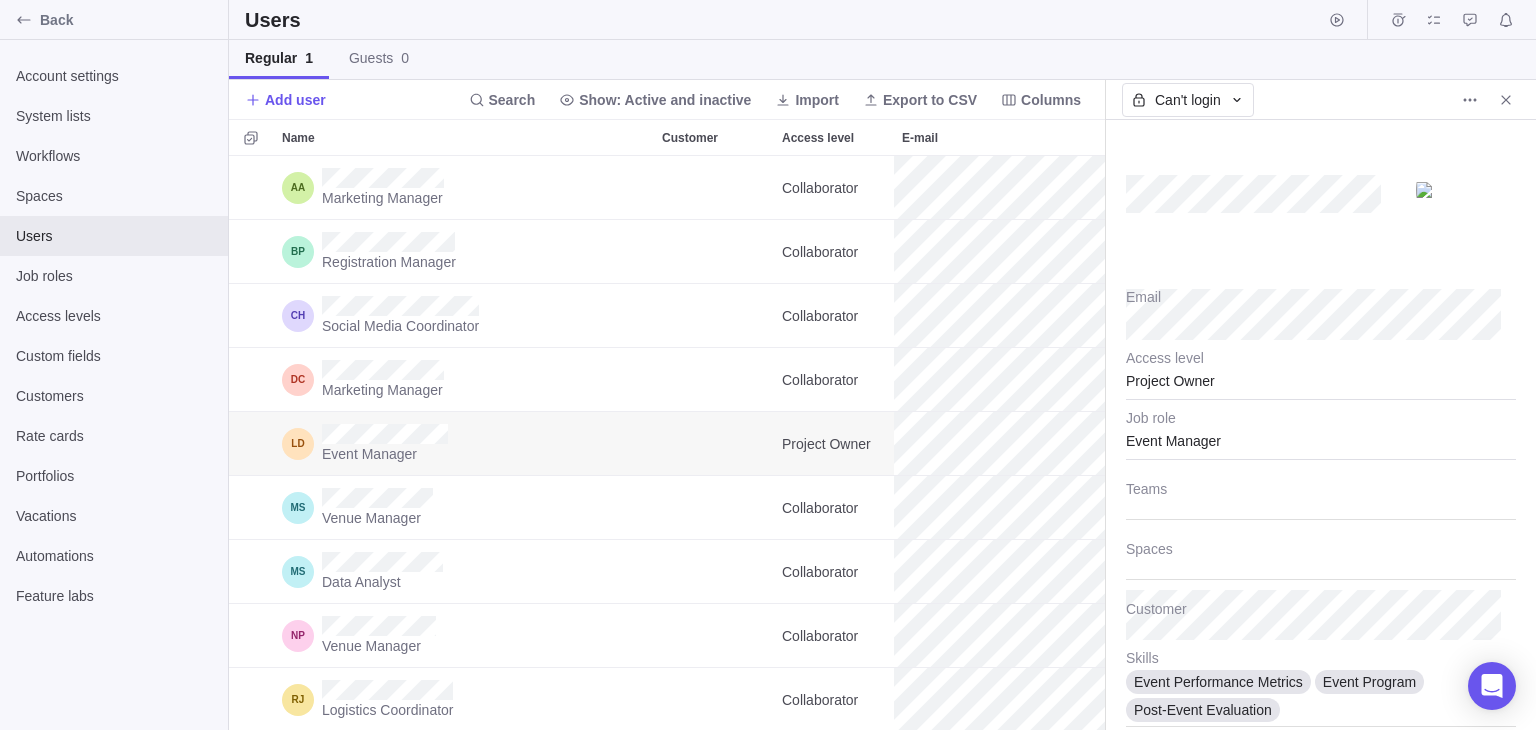 click on "Regular 1 Guests 0" at bounding box center [882, 60] 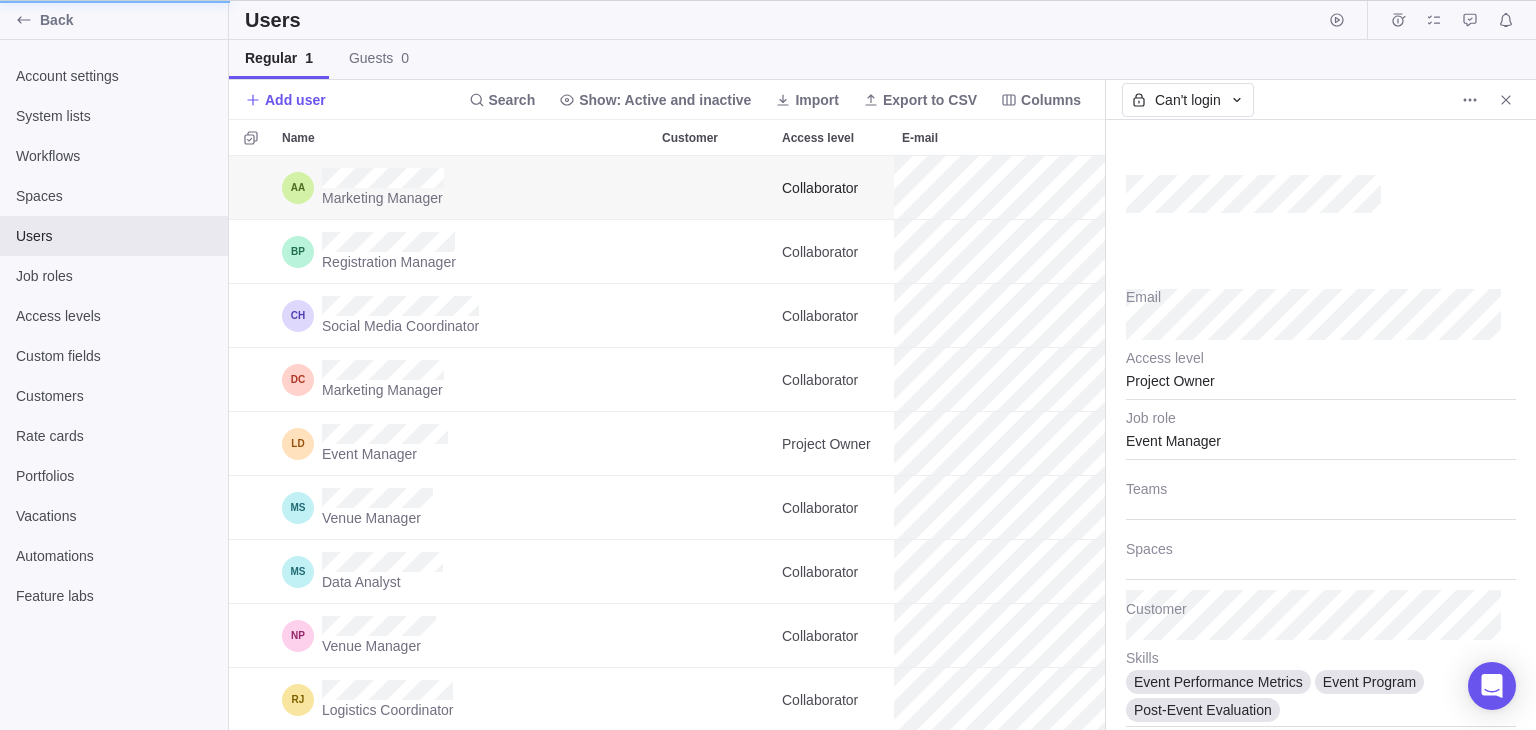scroll, scrollTop: 558, scrollLeft: 860, axis: both 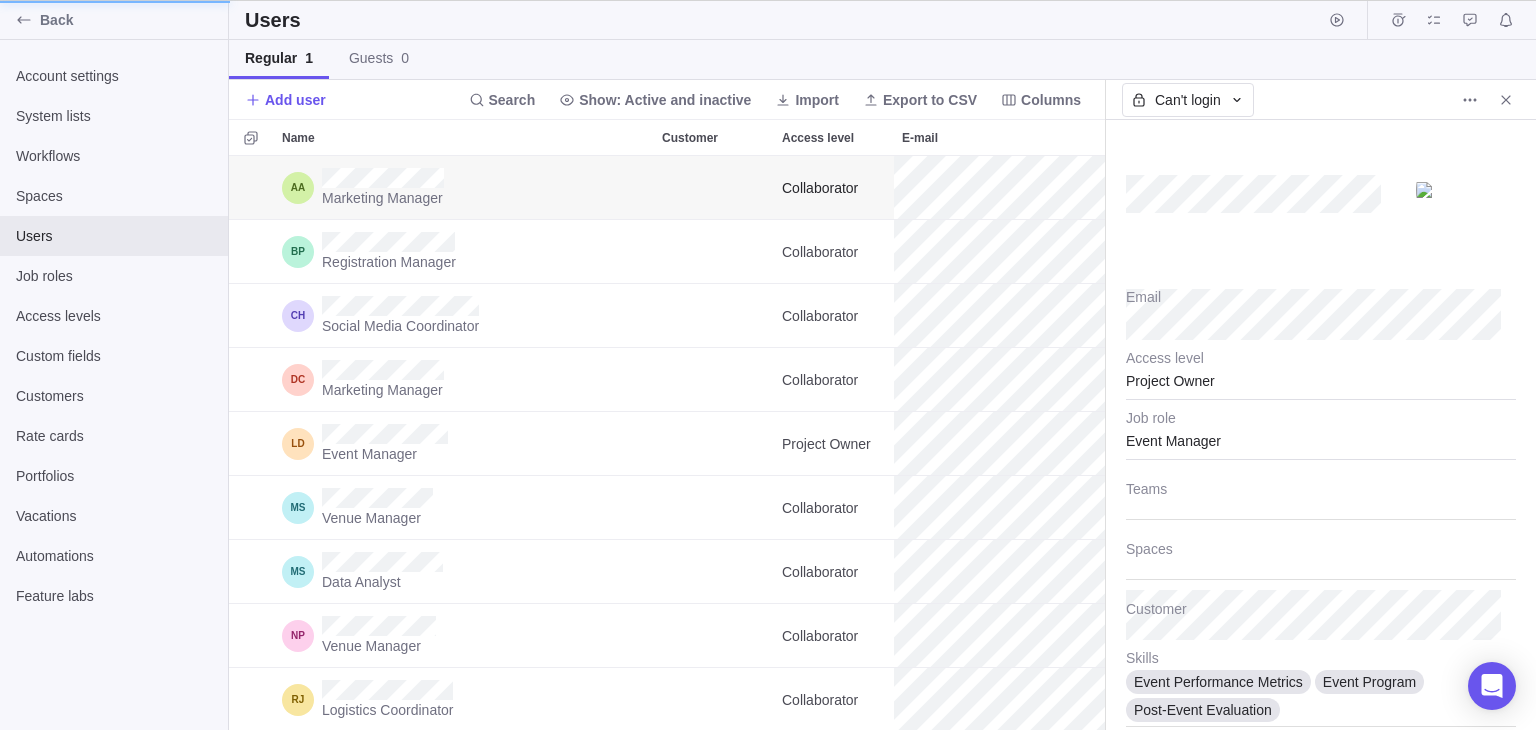 type on "x" 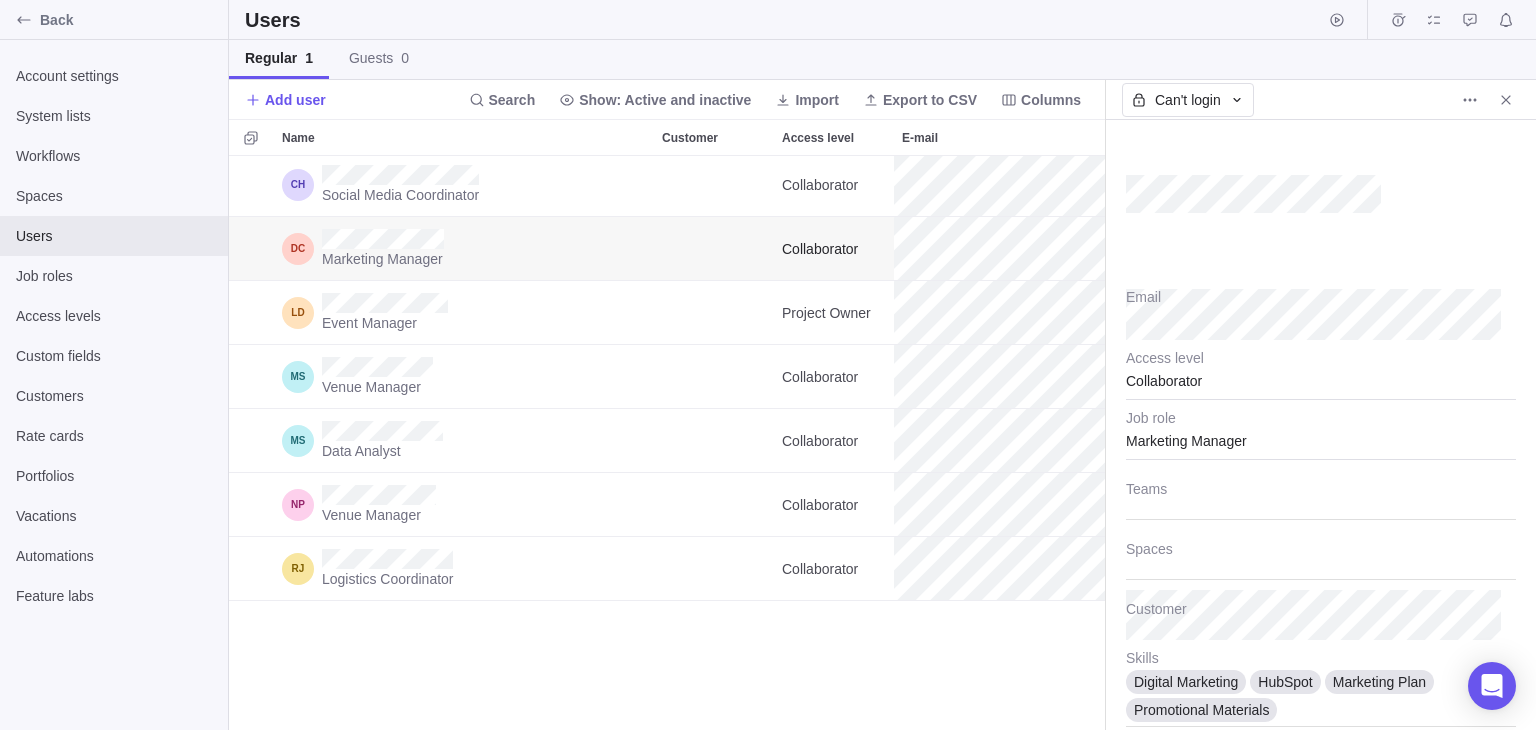 scroll, scrollTop: 0, scrollLeft: 0, axis: both 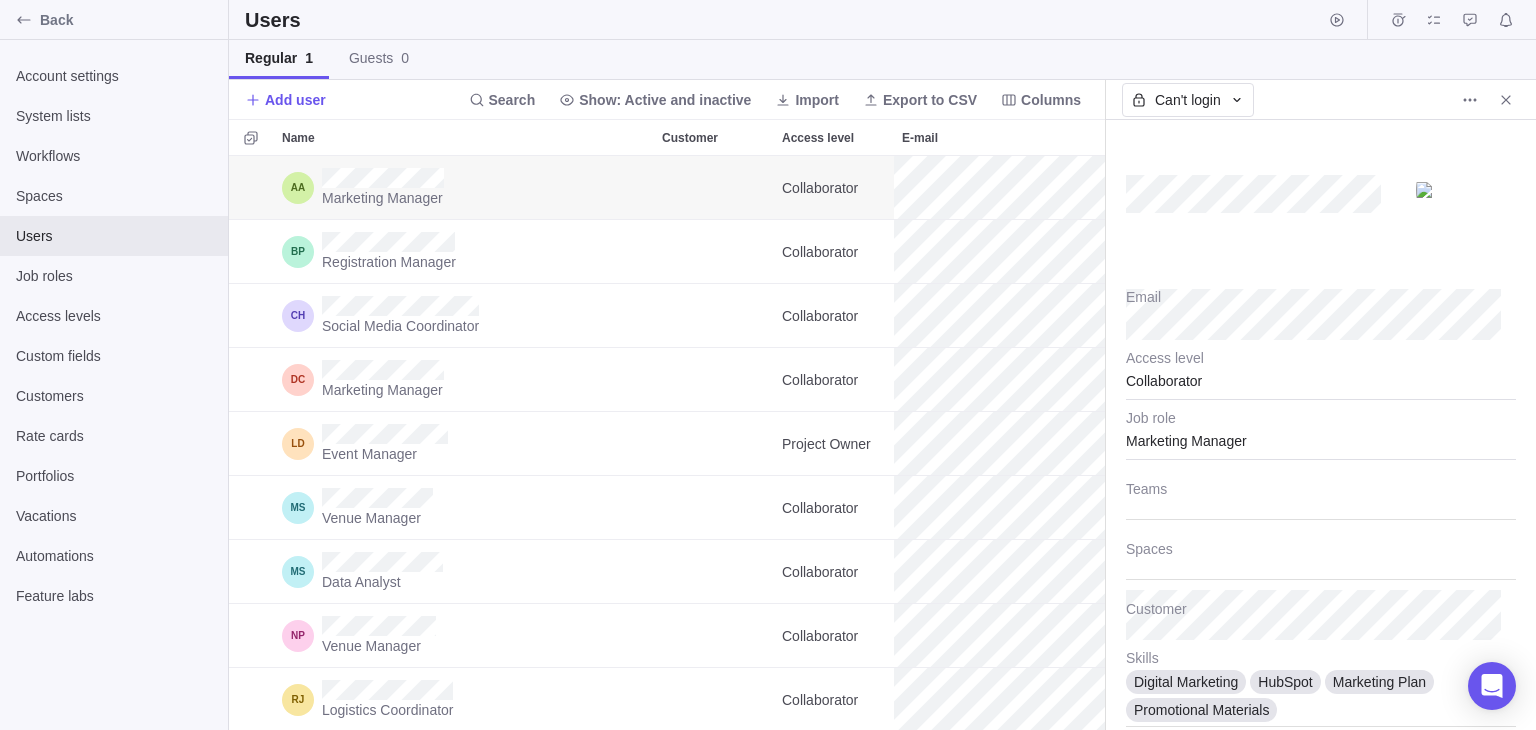 click 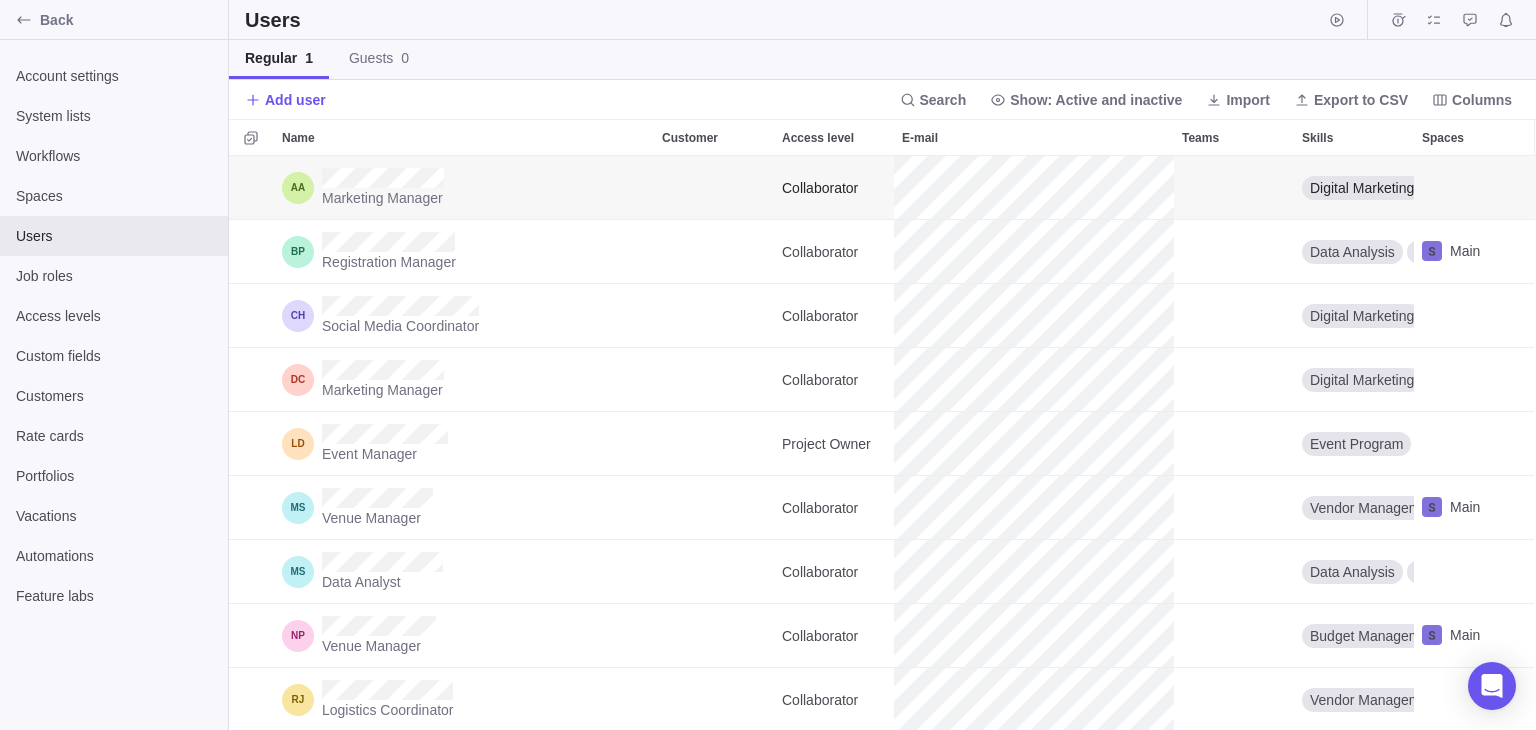 scroll, scrollTop: 558, scrollLeft: 860, axis: both 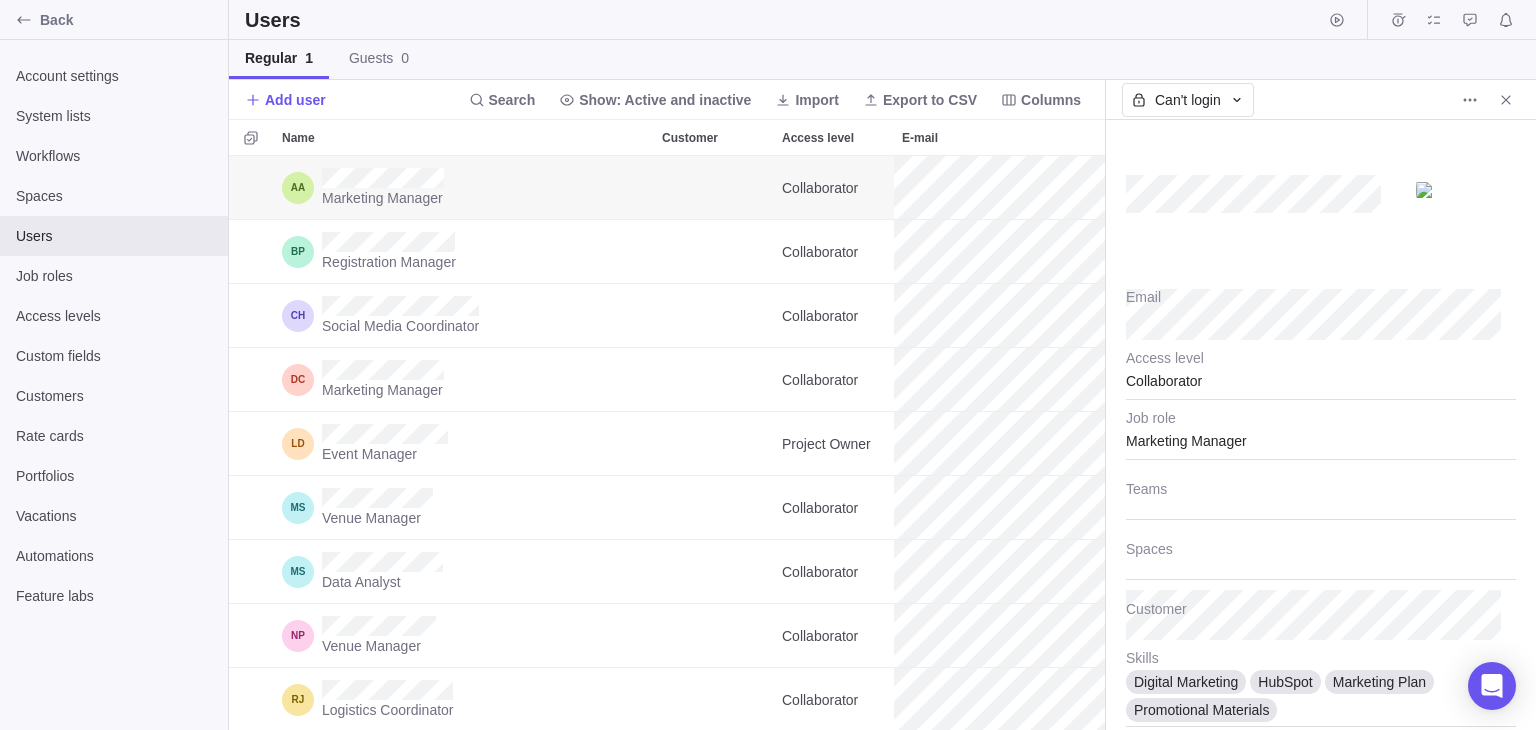type on "x" 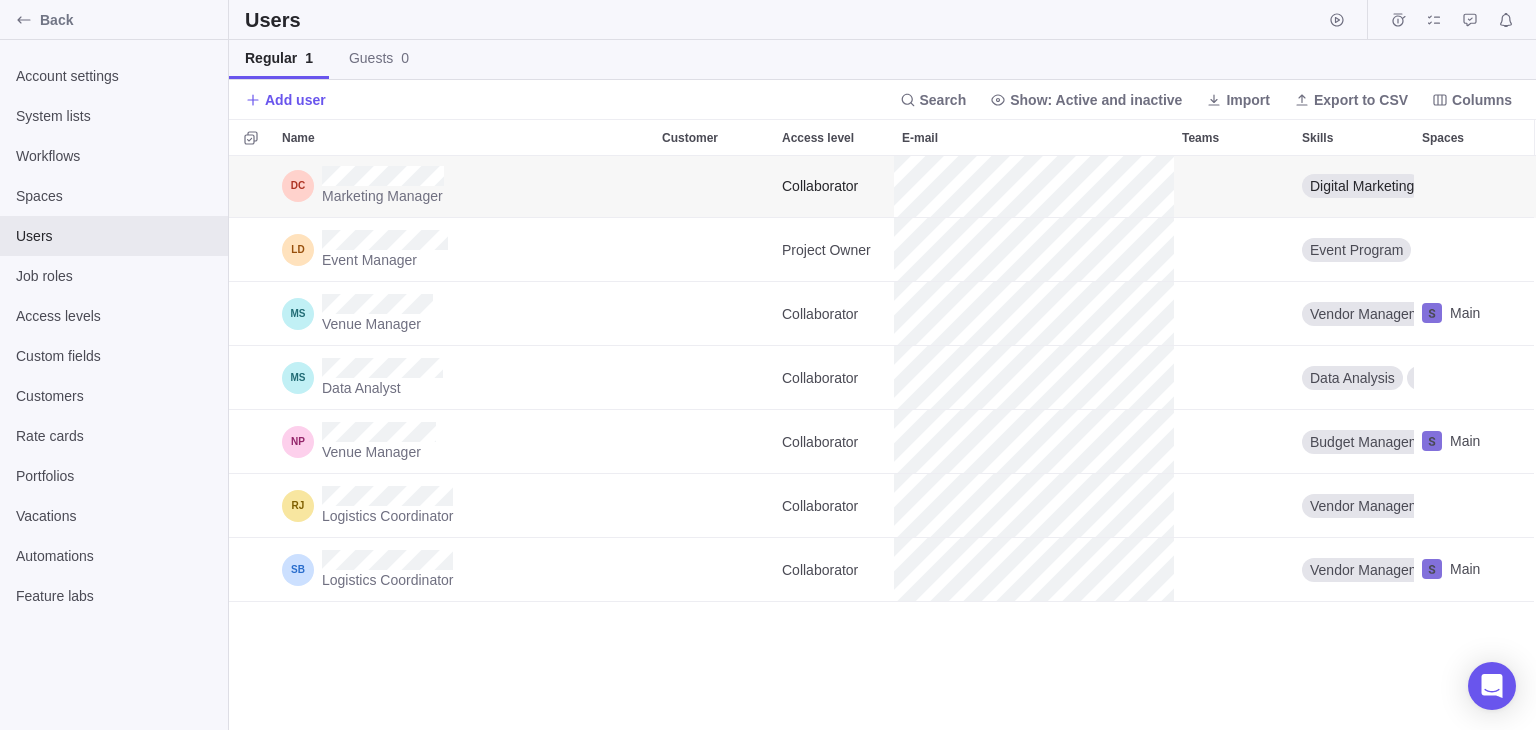 scroll, scrollTop: 0, scrollLeft: 0, axis: both 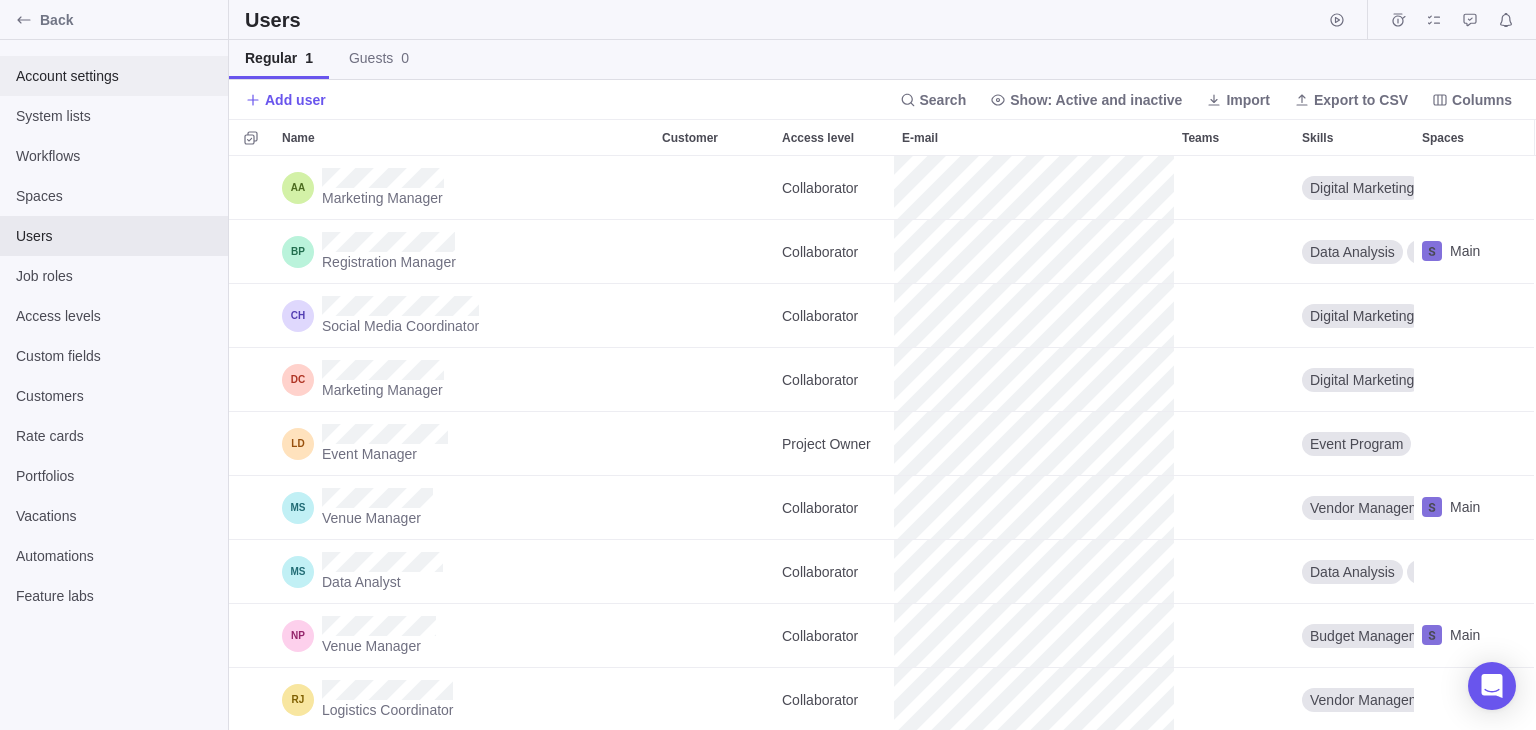click on "Account settings" at bounding box center [114, 76] 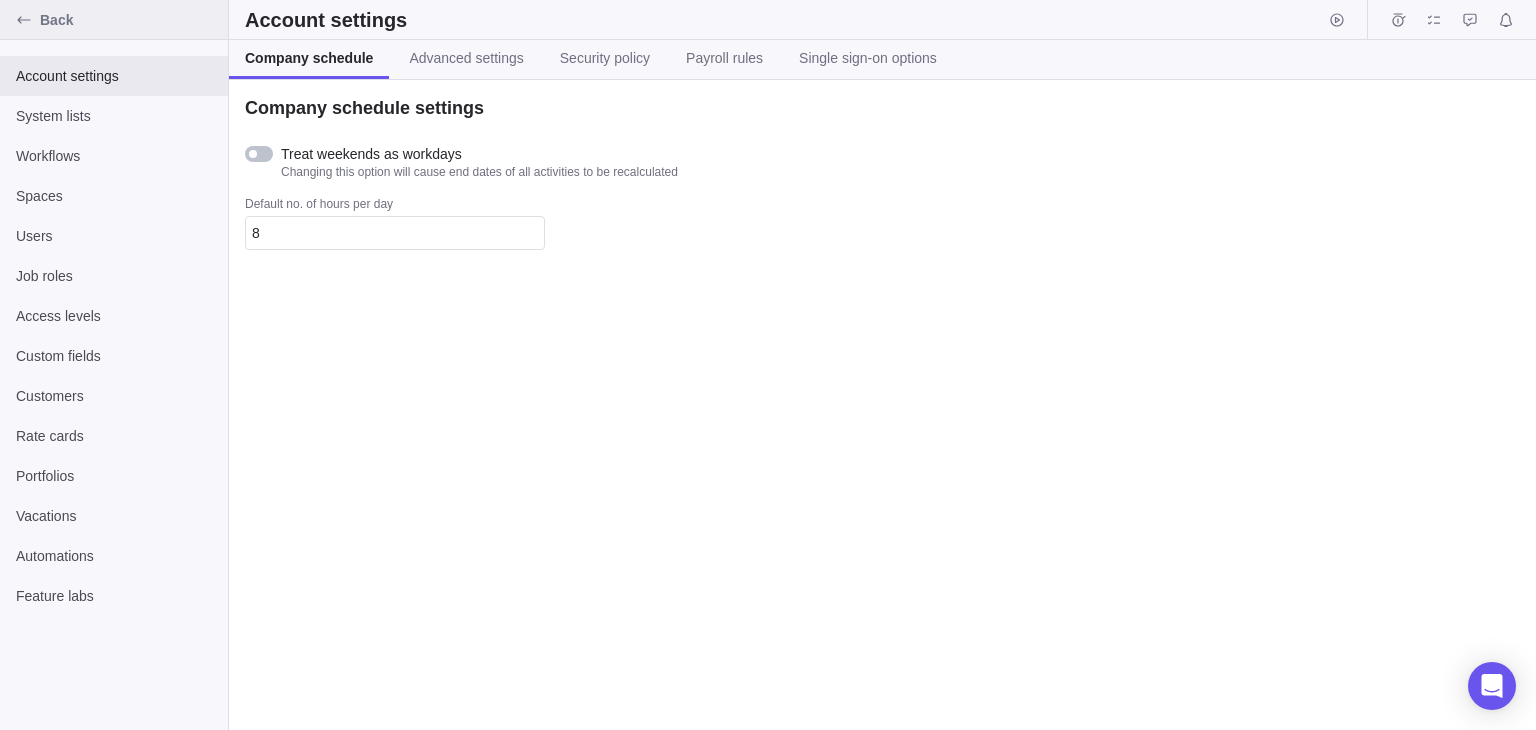 click 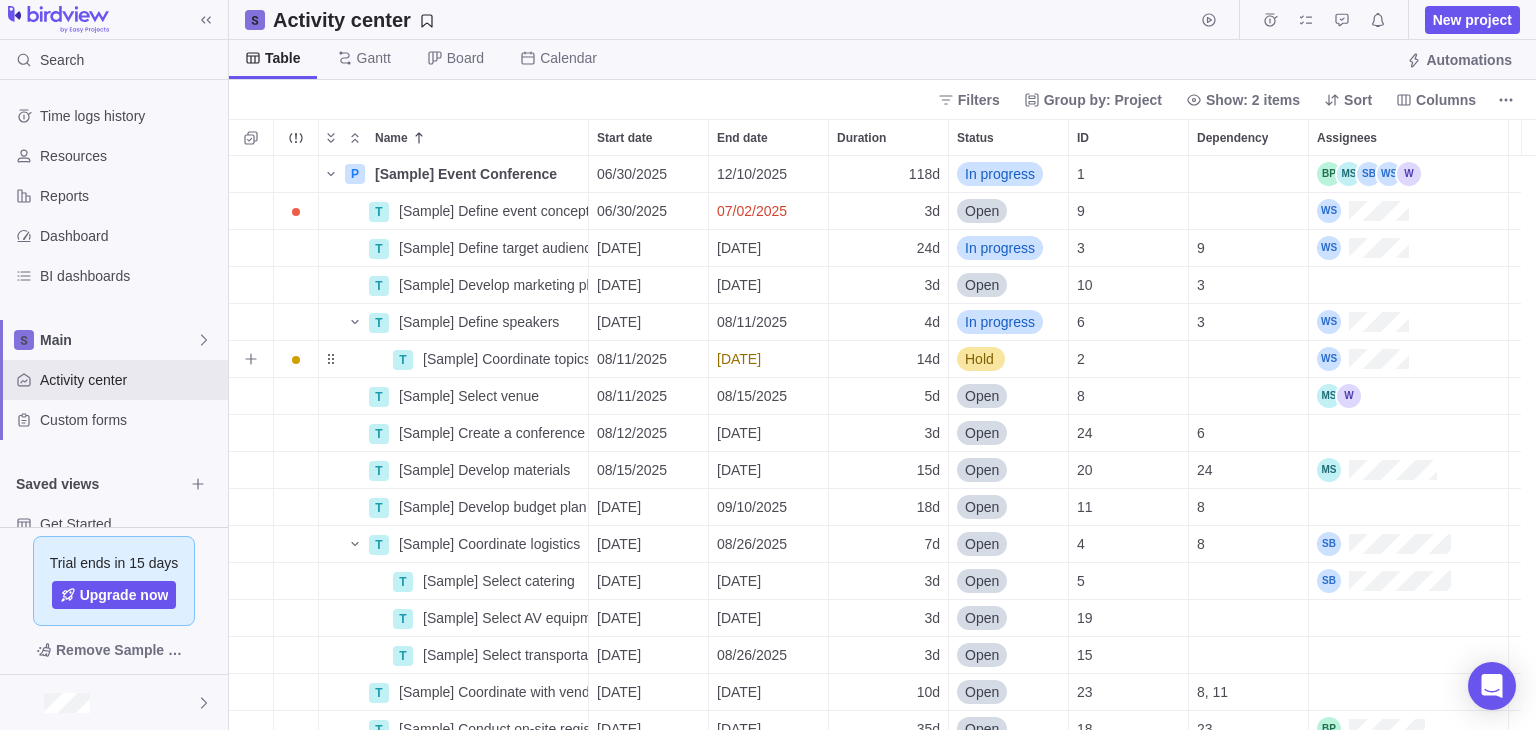 scroll, scrollTop: 16, scrollLeft: 16, axis: both 